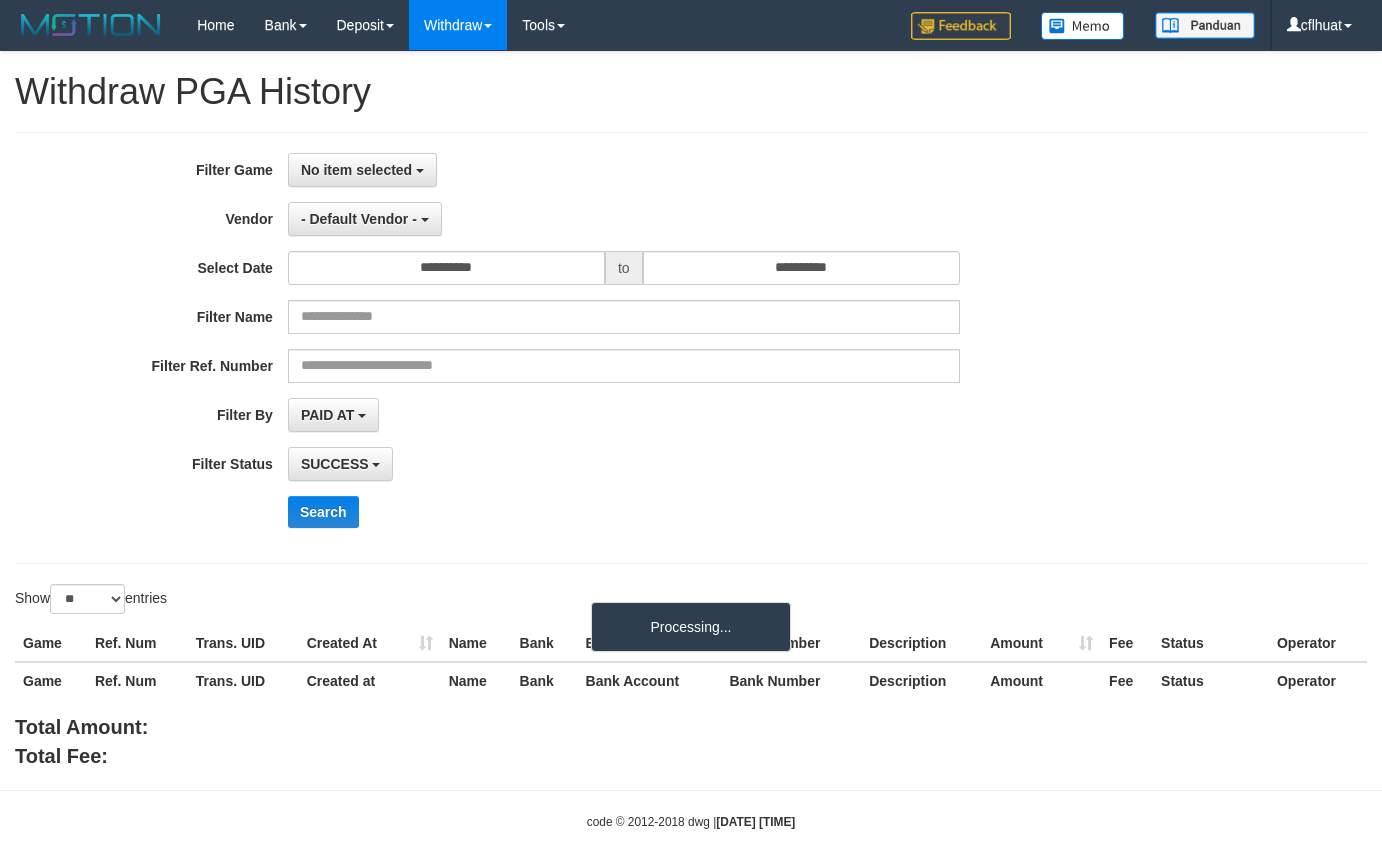 select 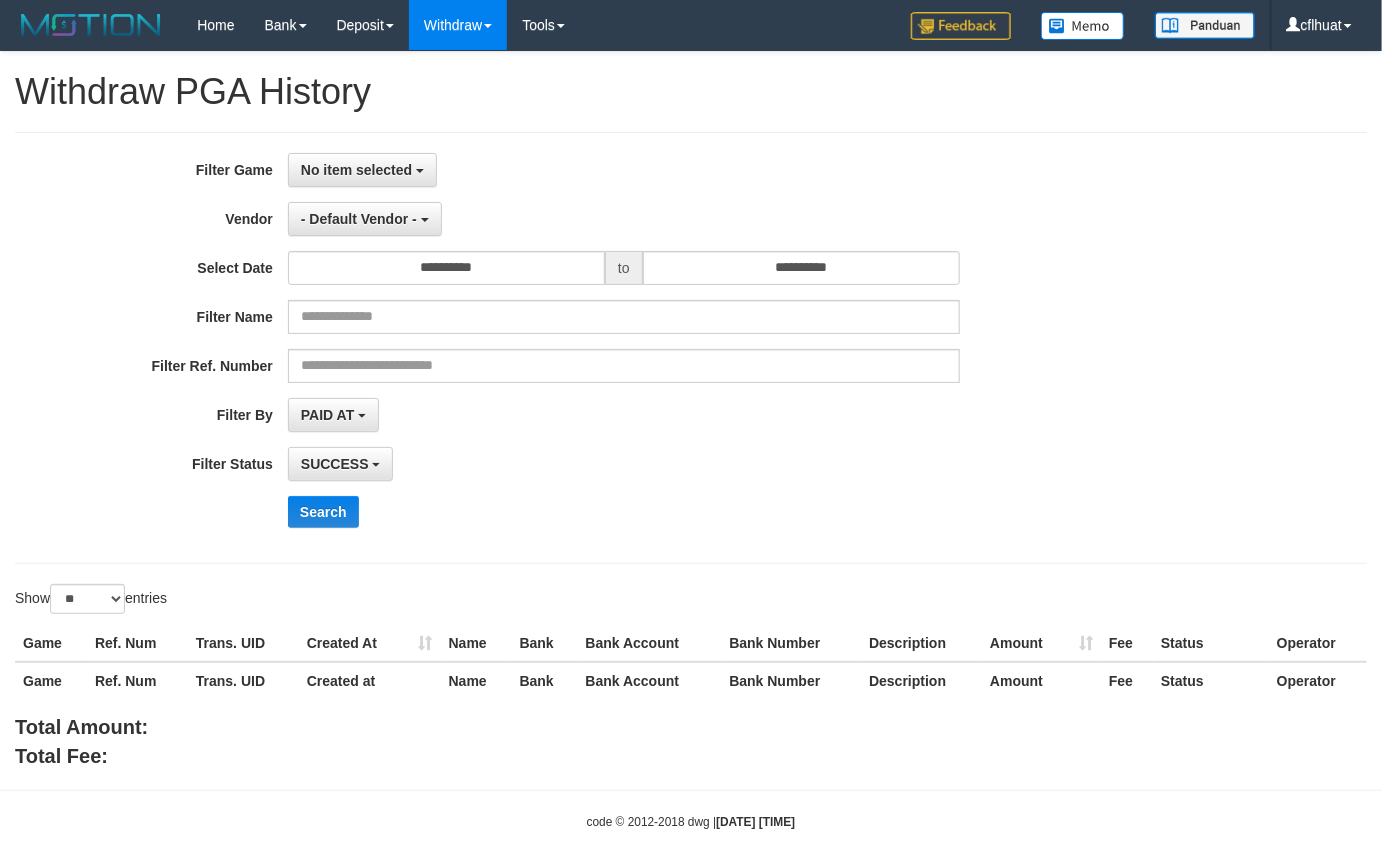 select on "**********" 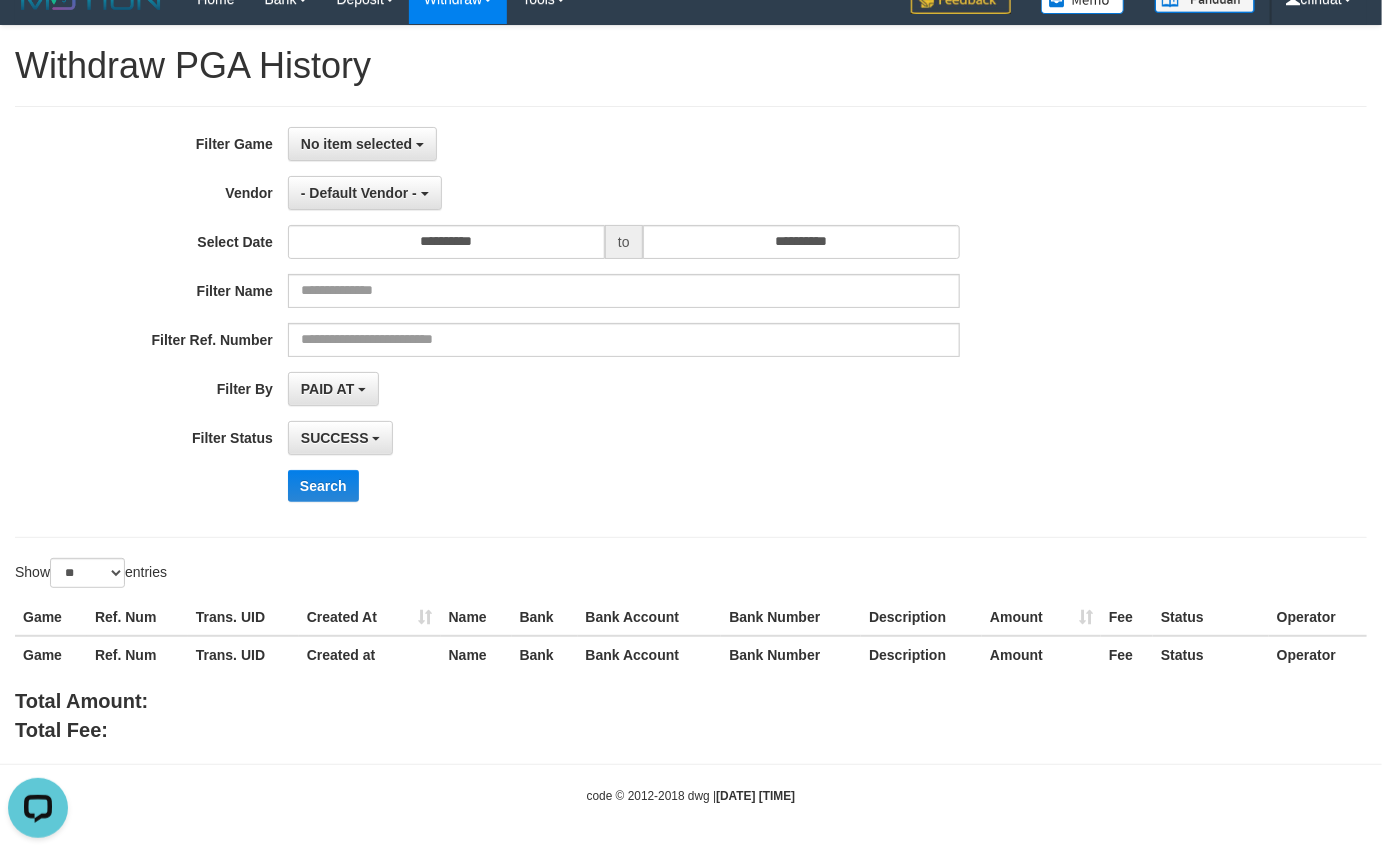 scroll, scrollTop: 0, scrollLeft: 0, axis: both 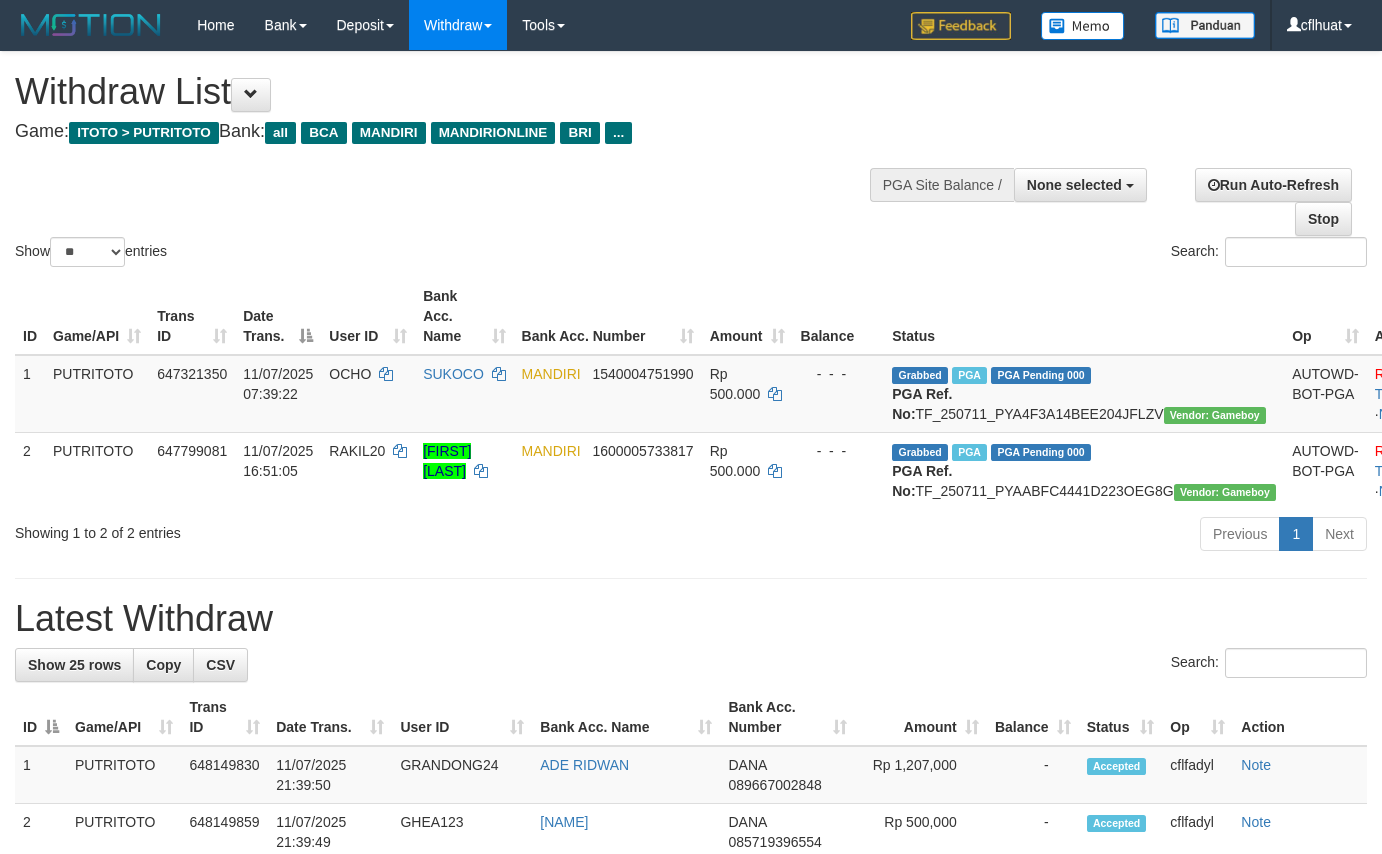select 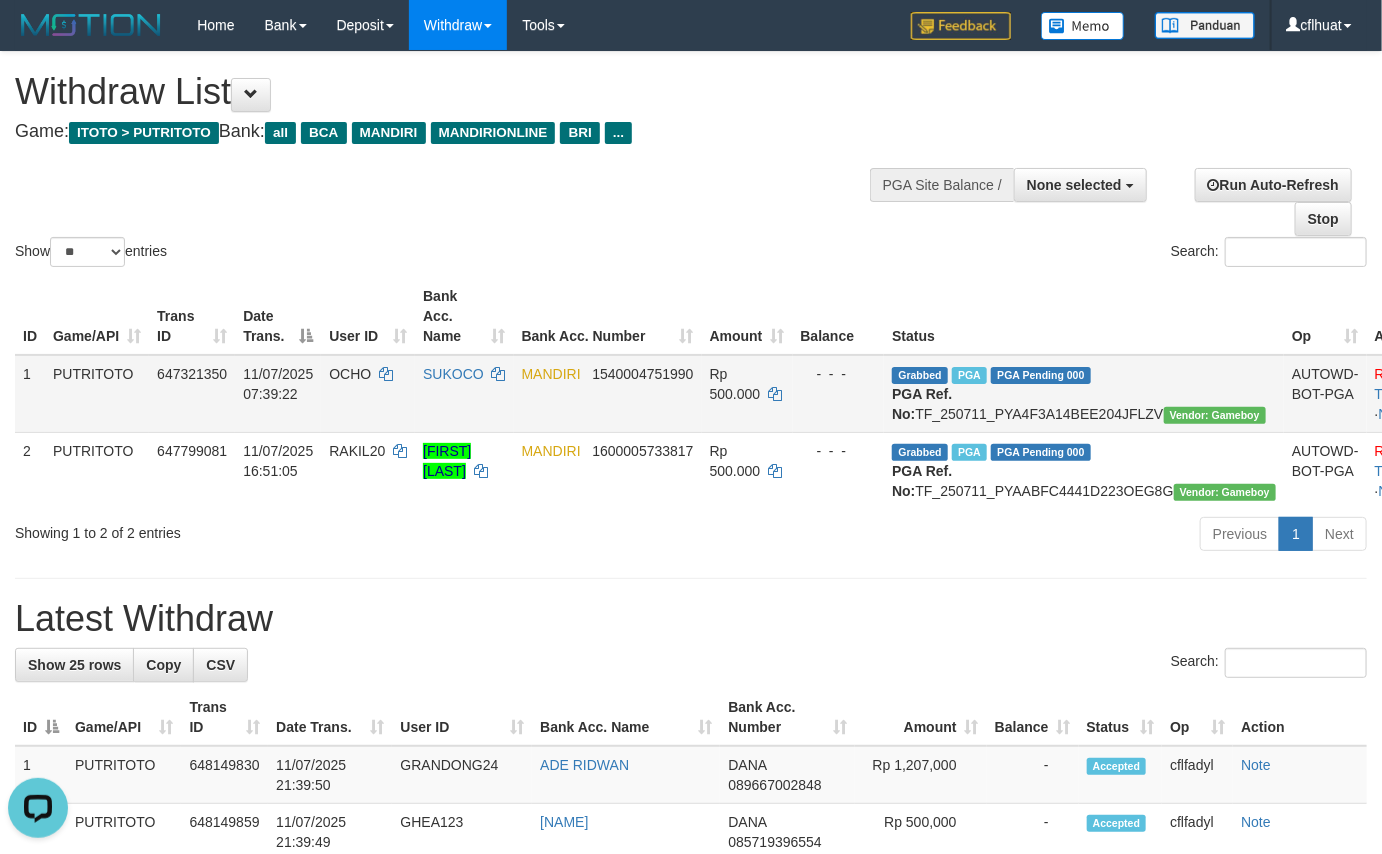 scroll, scrollTop: 0, scrollLeft: 0, axis: both 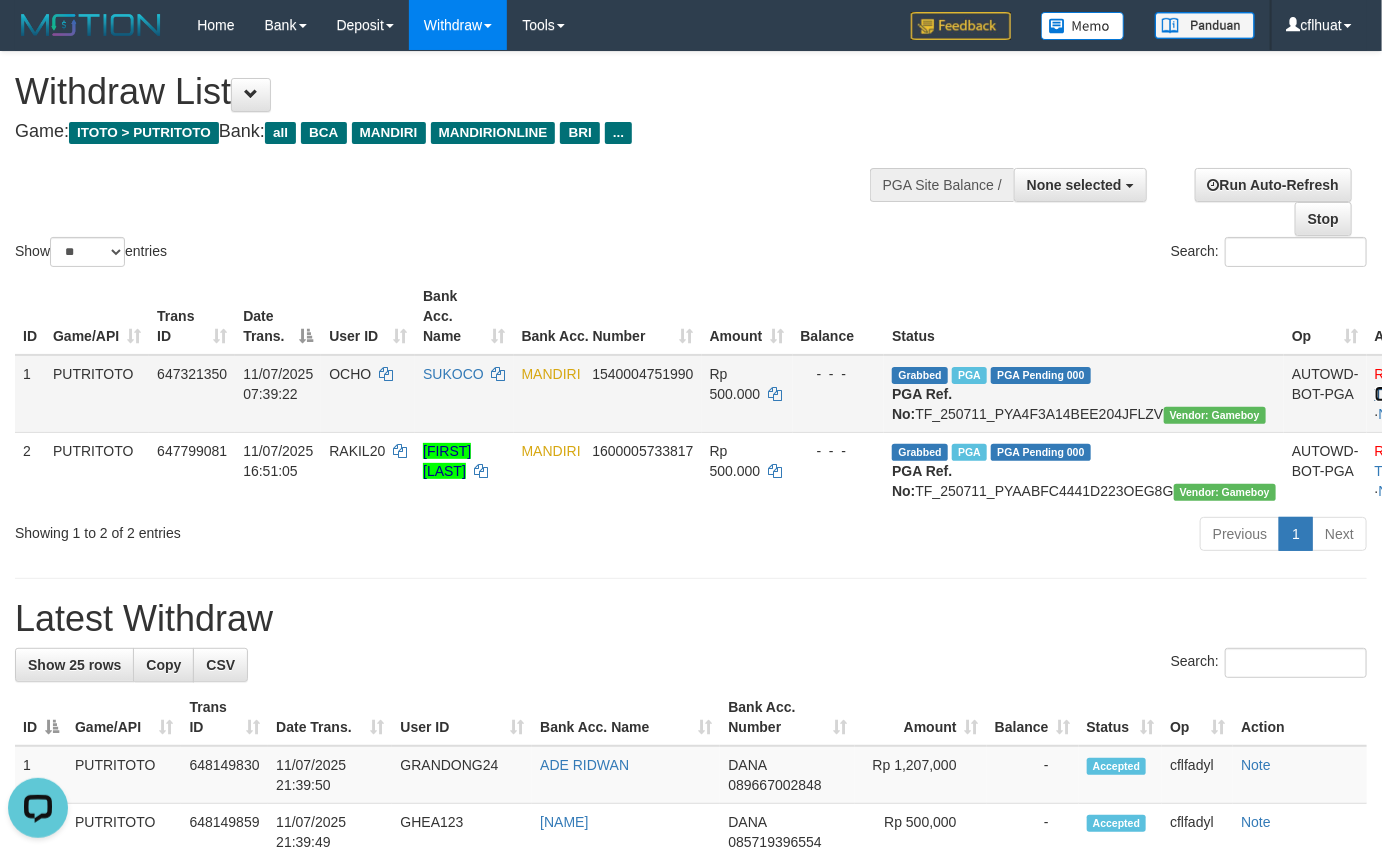 click on "Check Trans" at bounding box center (1416, 384) 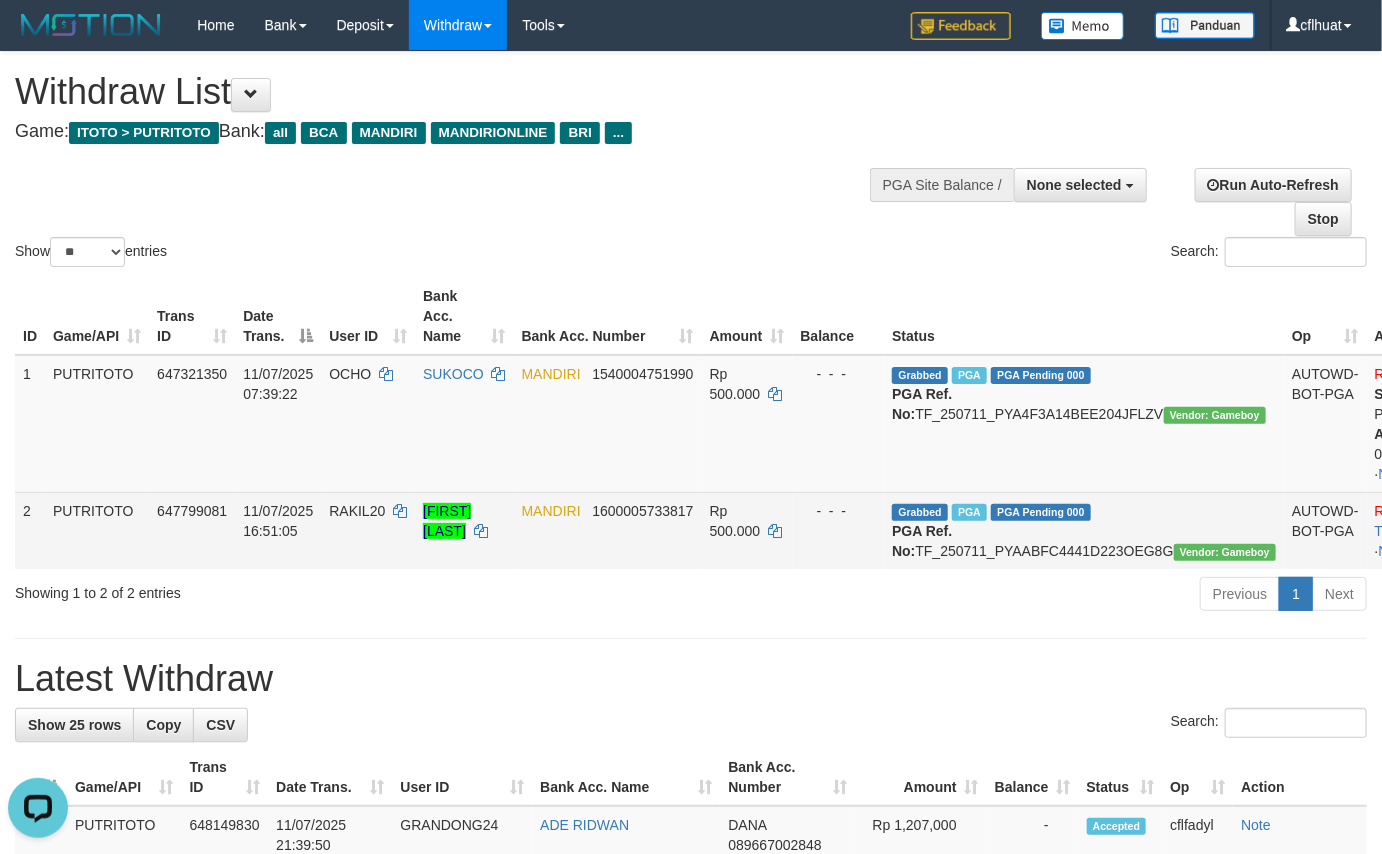 click on "Reject ·    Check Trans    ·    Note" at bounding box center [1427, 530] 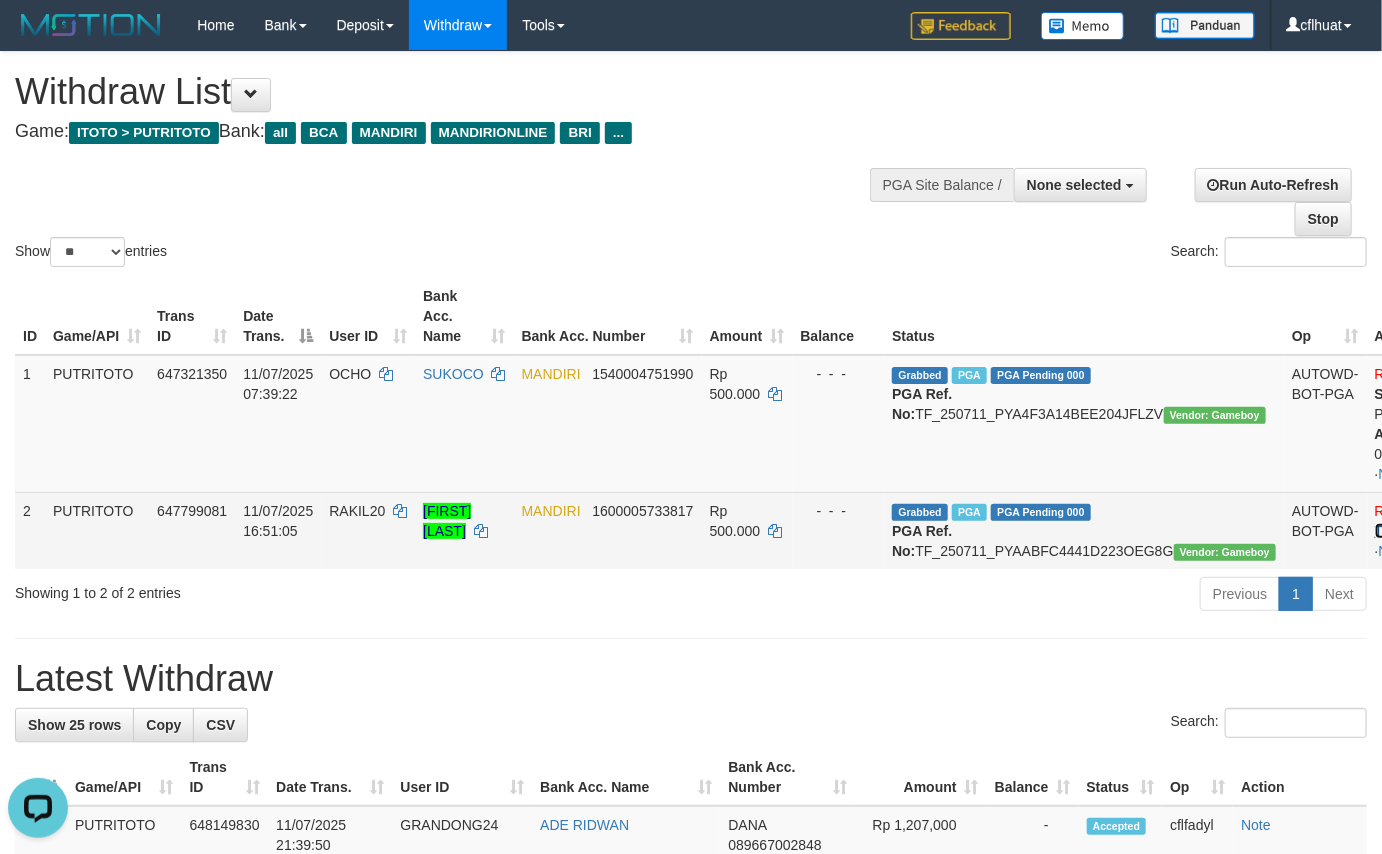 click on "Check Trans" at bounding box center (1416, 521) 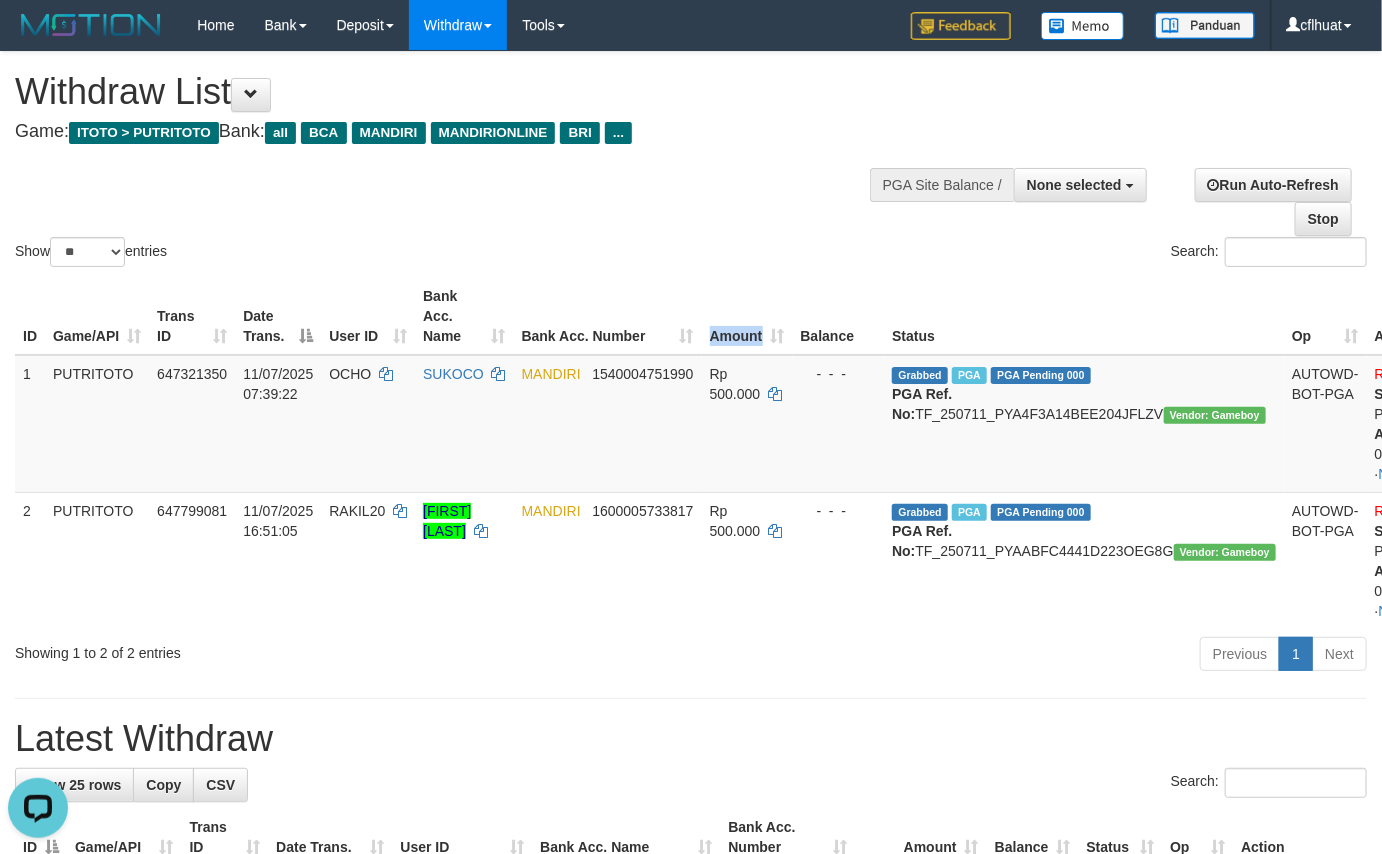 click on "Balance" at bounding box center [839, 316] 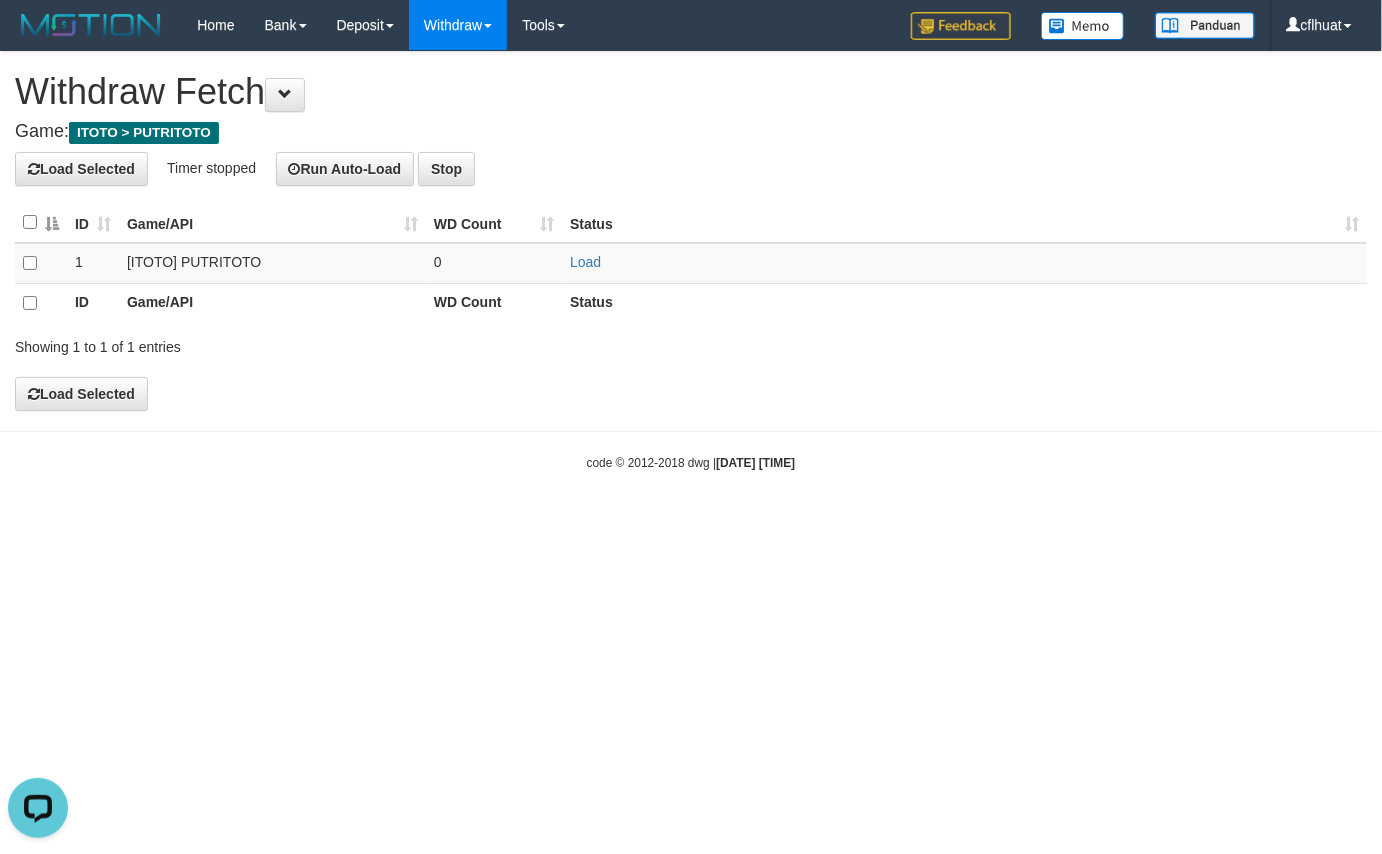 scroll, scrollTop: 0, scrollLeft: 0, axis: both 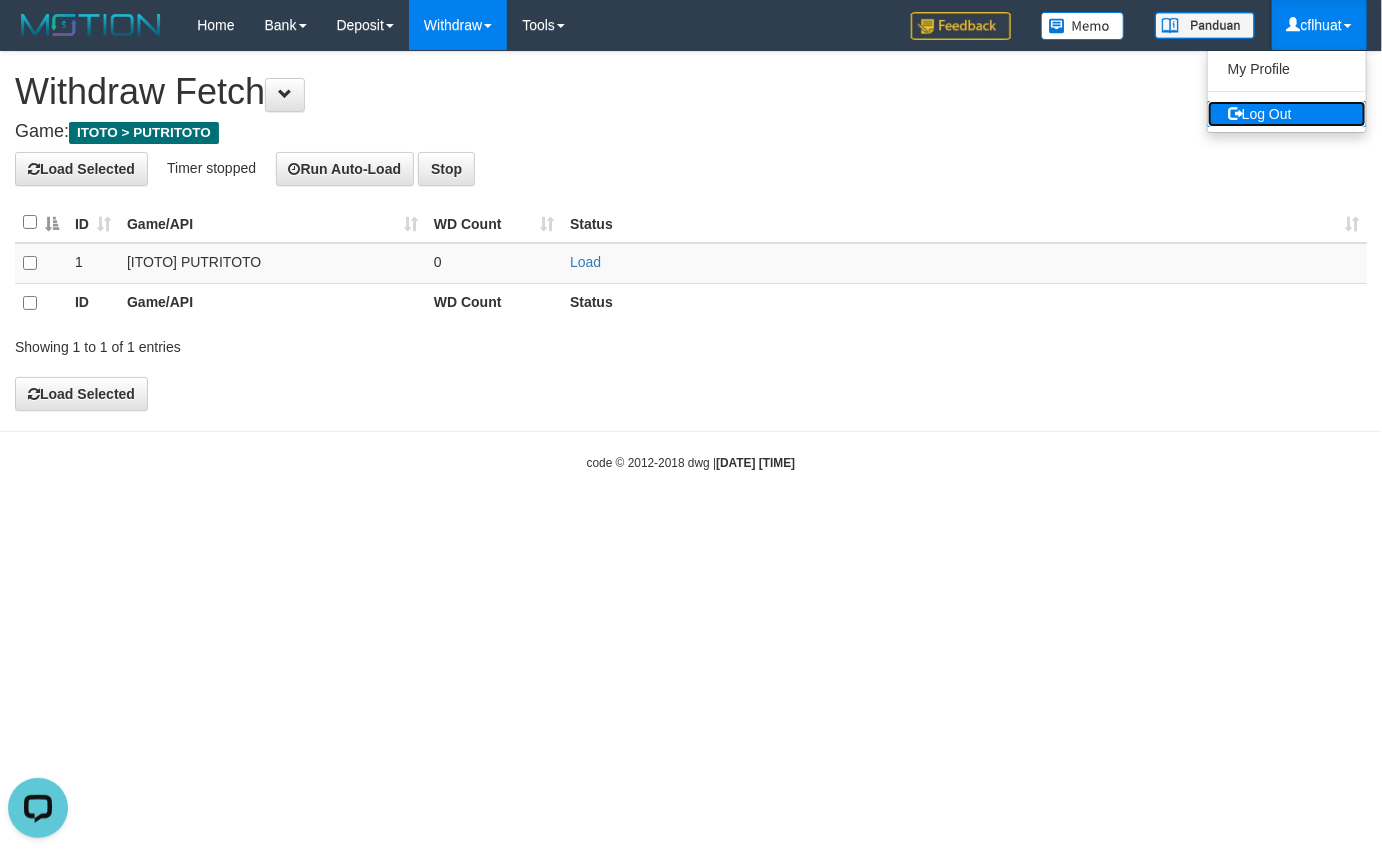 click on "Log Out" at bounding box center [1287, 114] 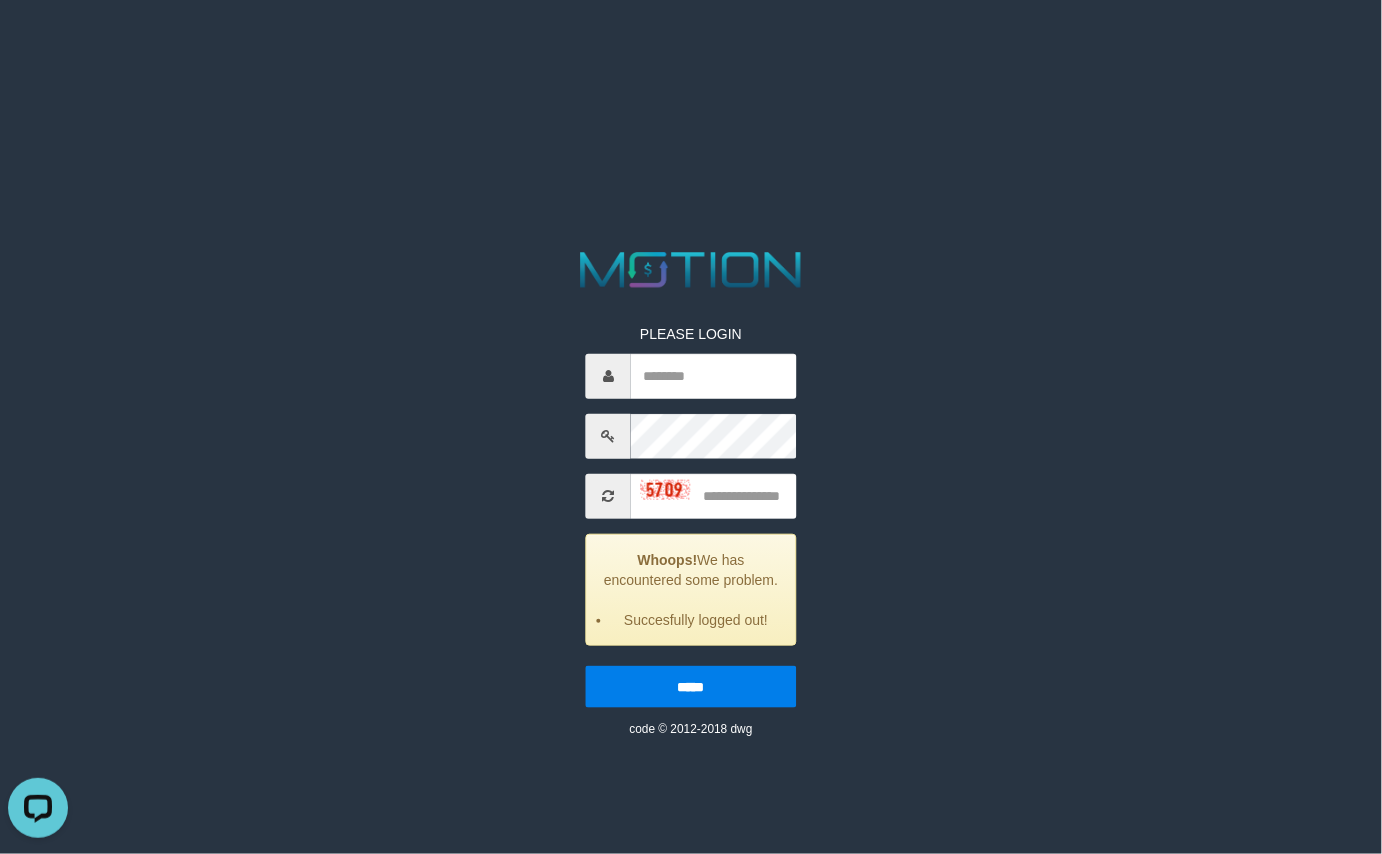 scroll, scrollTop: 0, scrollLeft: 0, axis: both 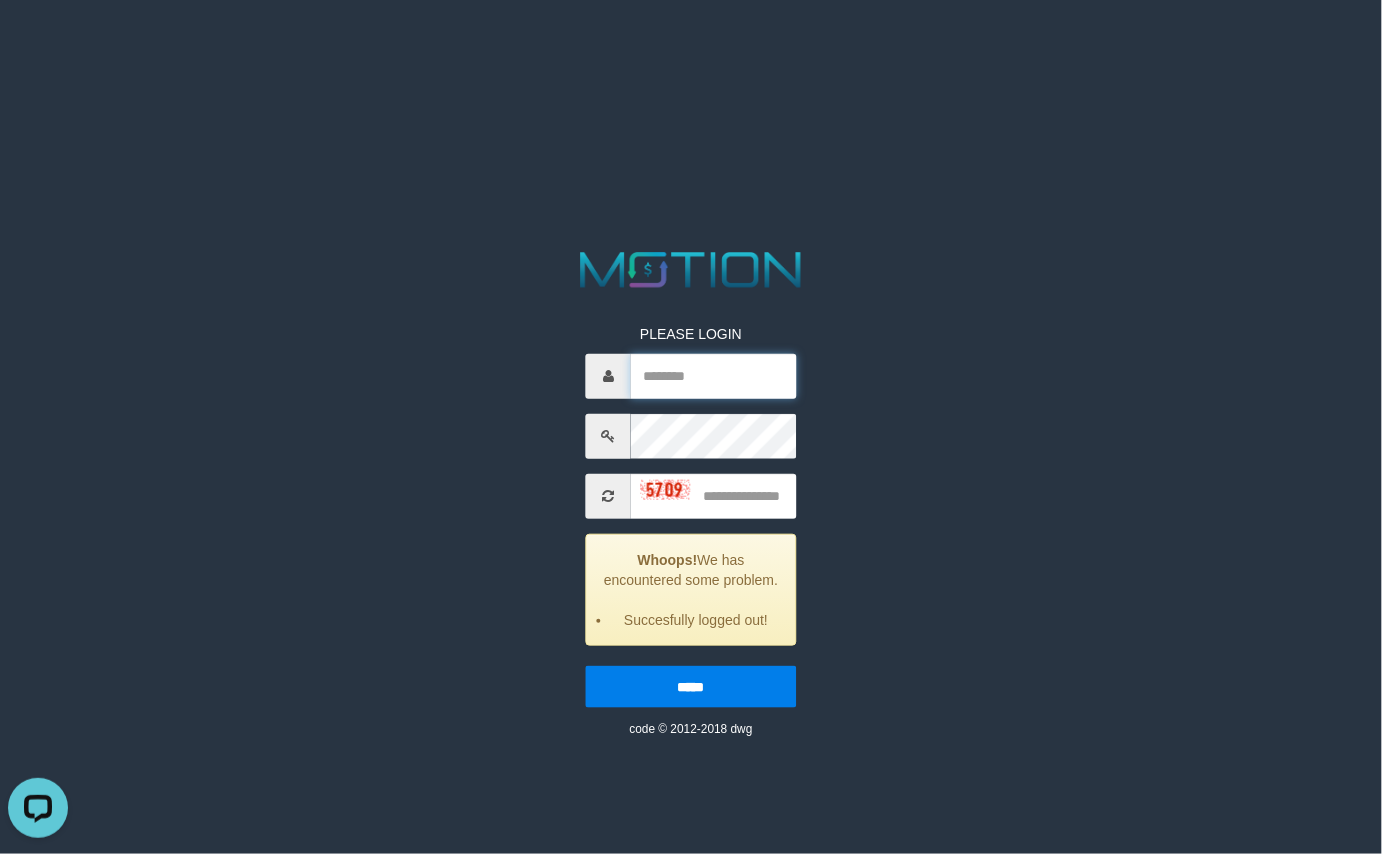 click at bounding box center (713, 375) 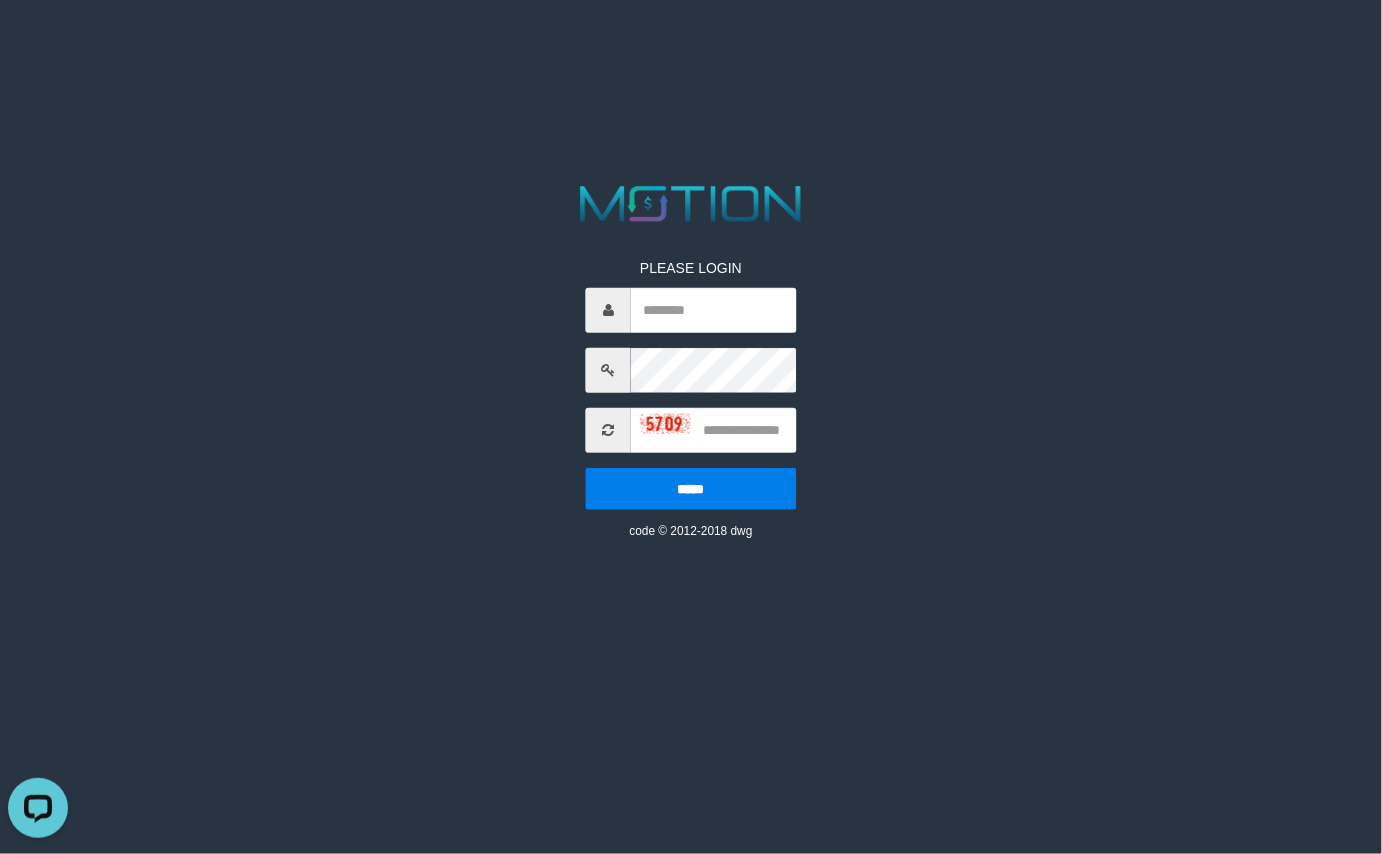 scroll, scrollTop: 0, scrollLeft: 0, axis: both 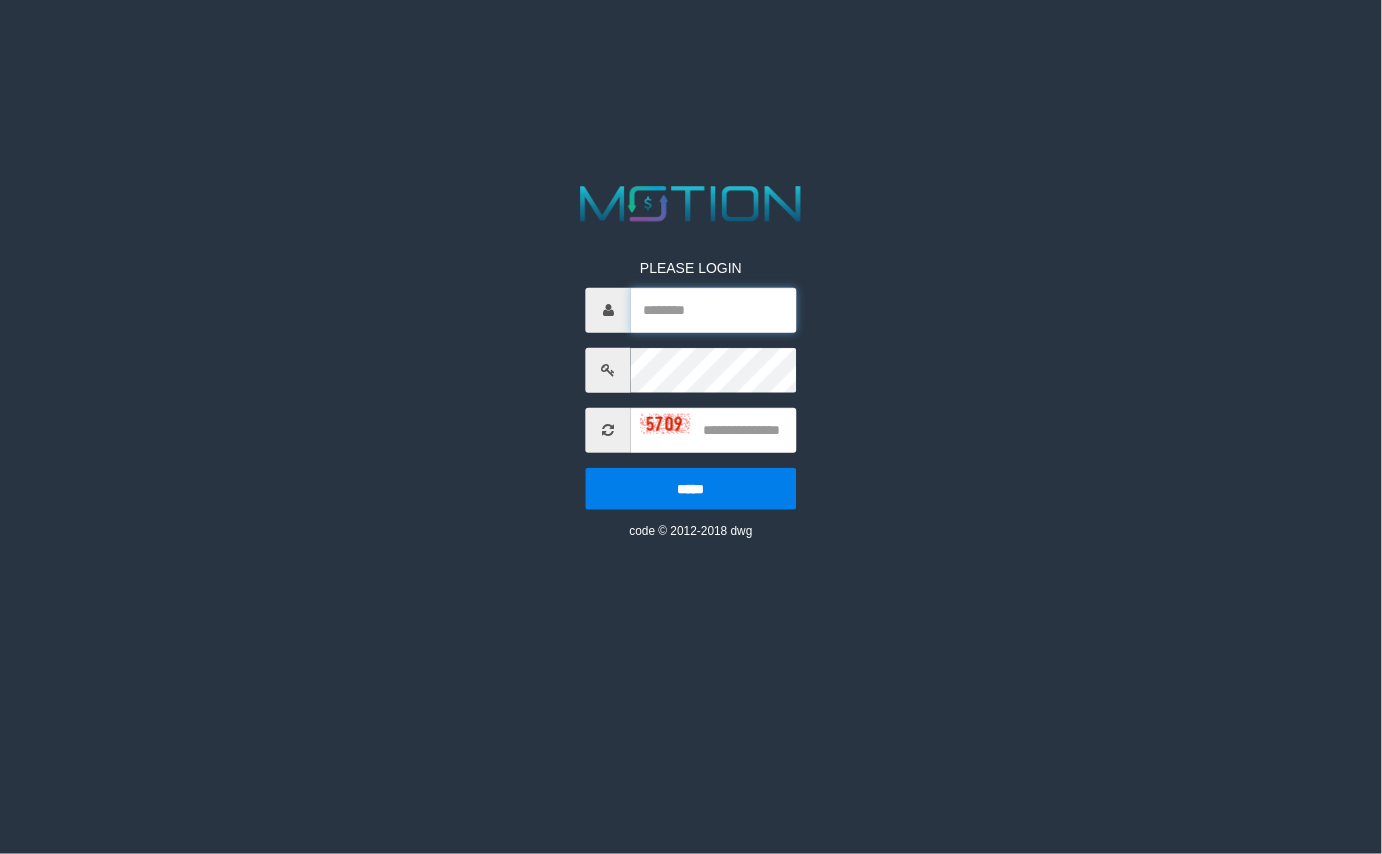 click at bounding box center [713, 309] 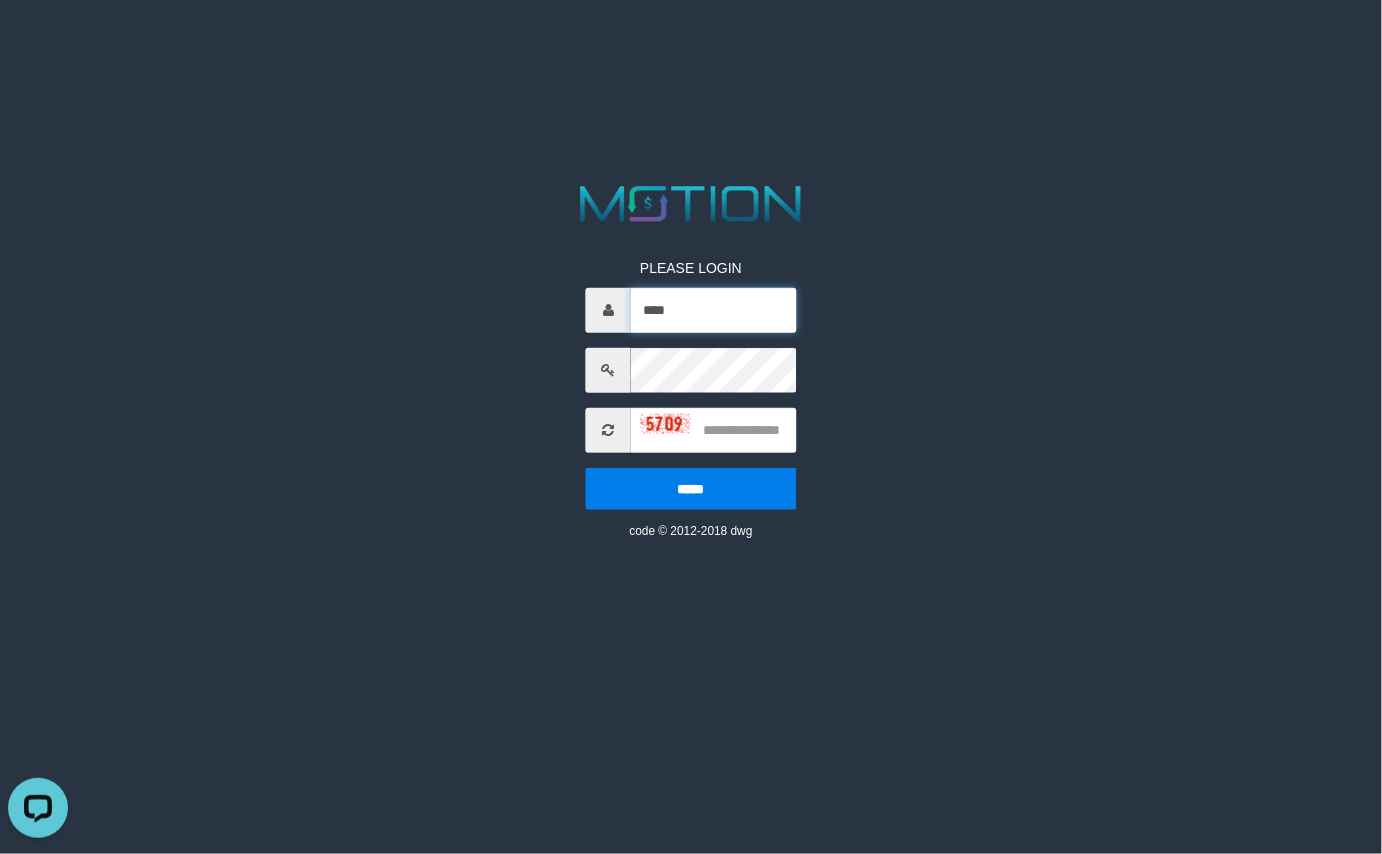 scroll, scrollTop: 0, scrollLeft: 0, axis: both 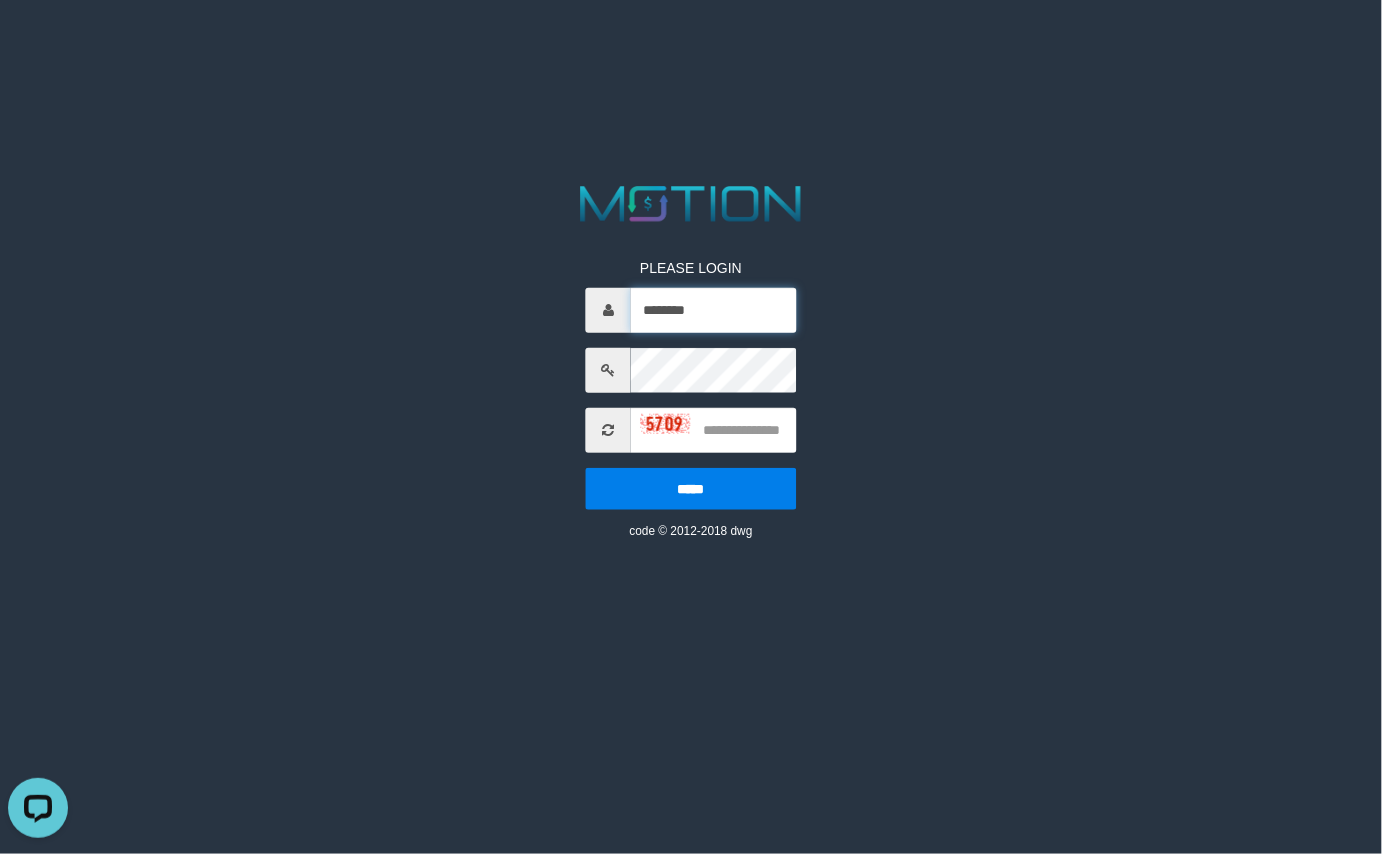 type on "********" 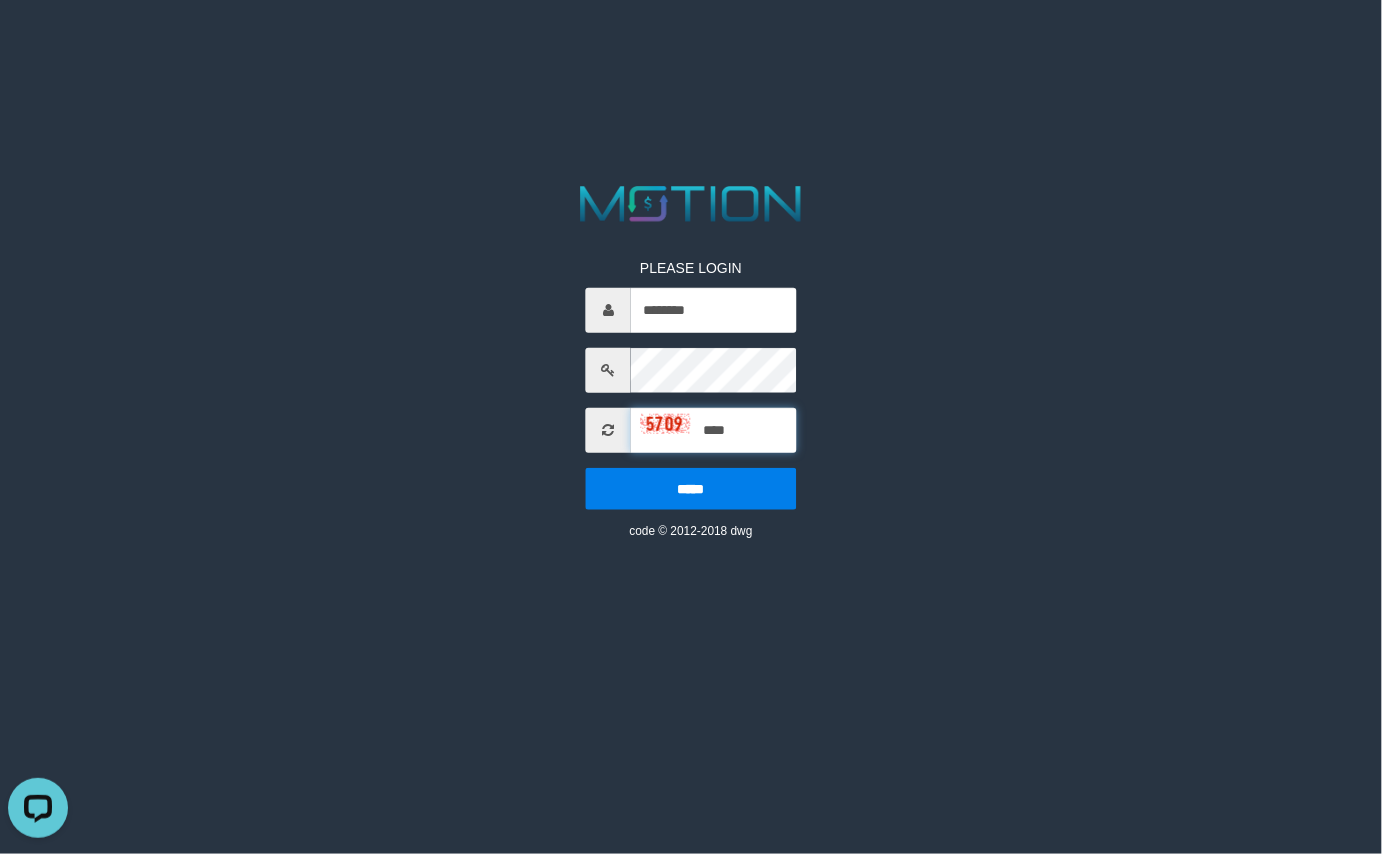 type on "****" 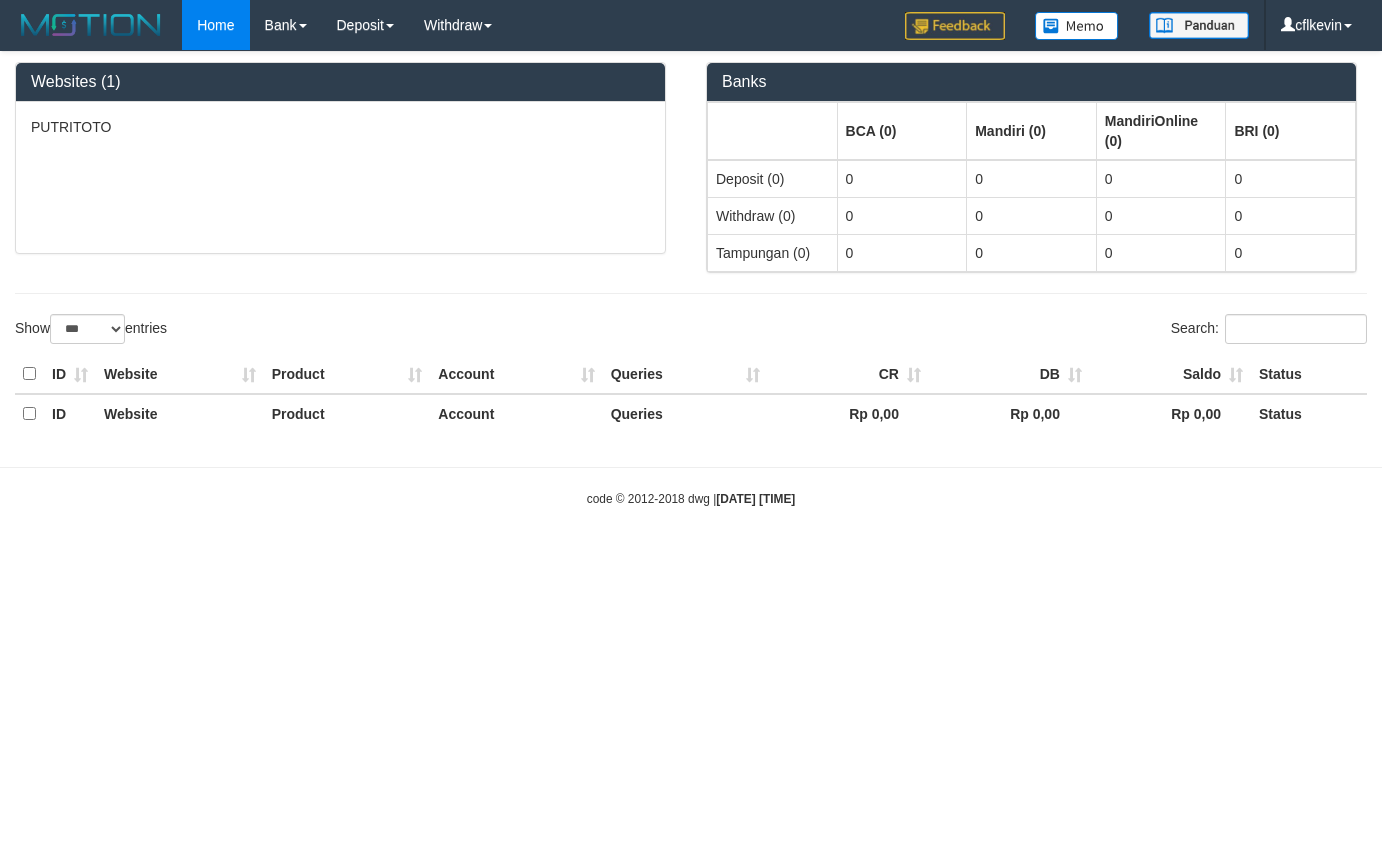 select on "***" 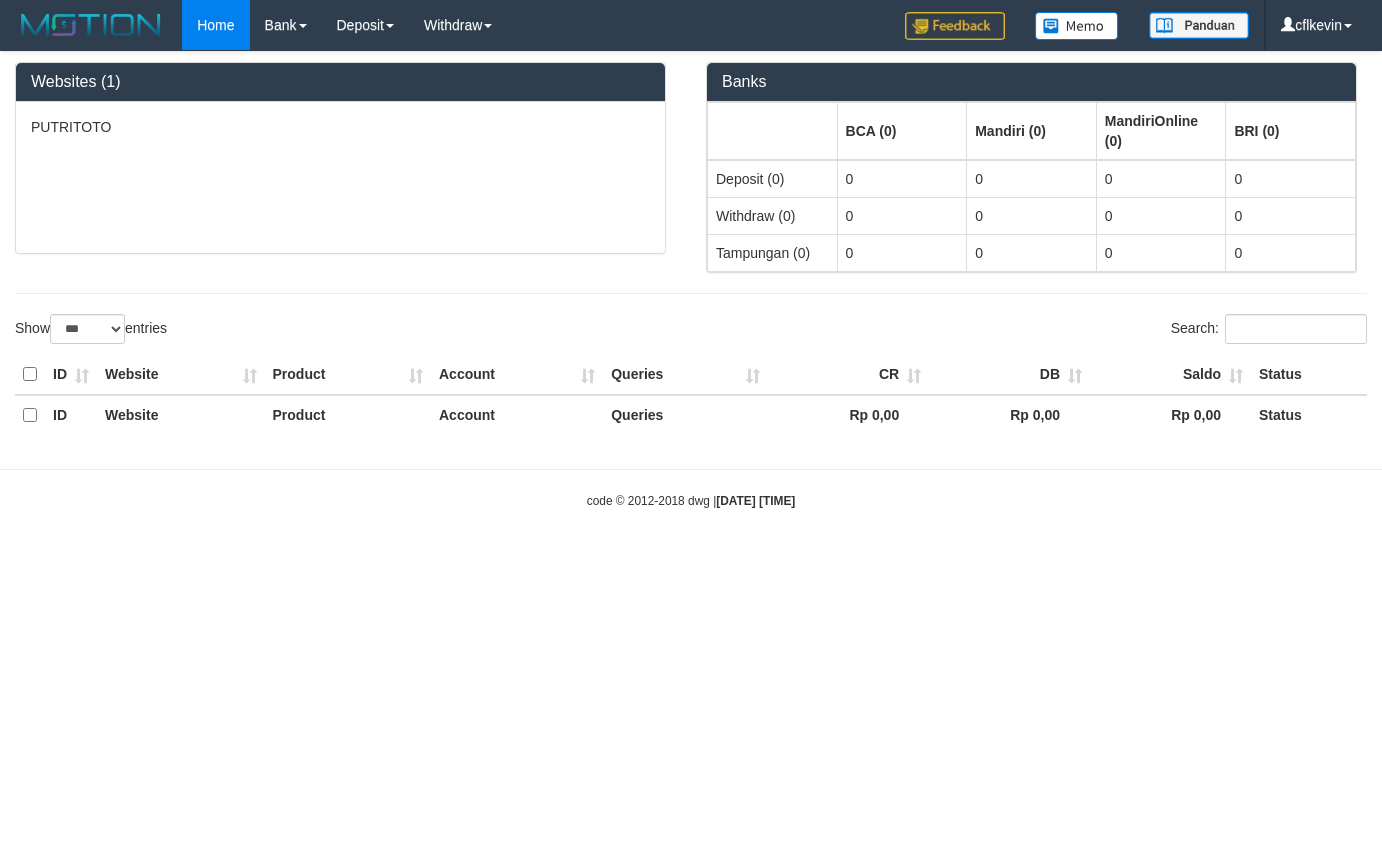scroll, scrollTop: 0, scrollLeft: 0, axis: both 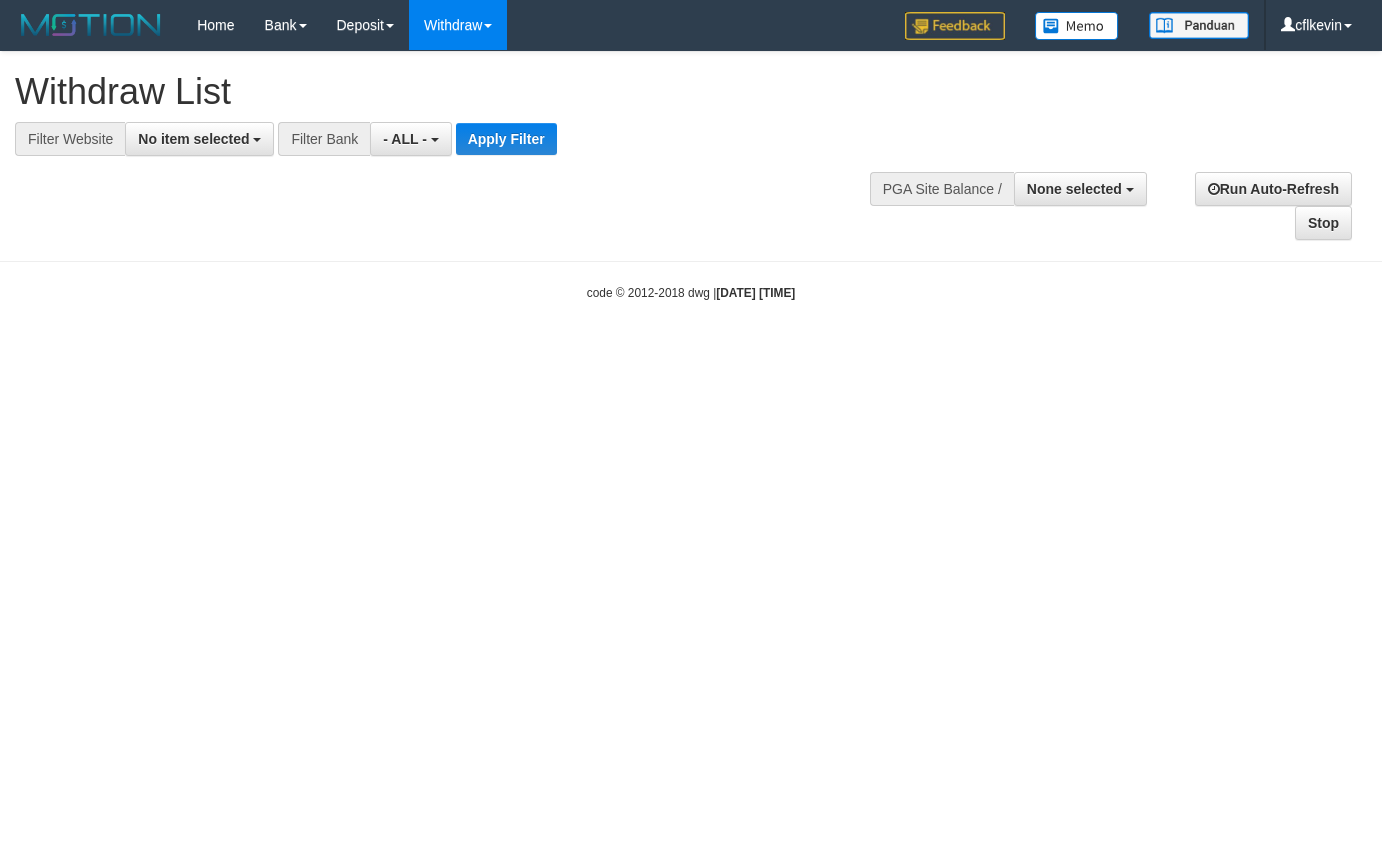 select 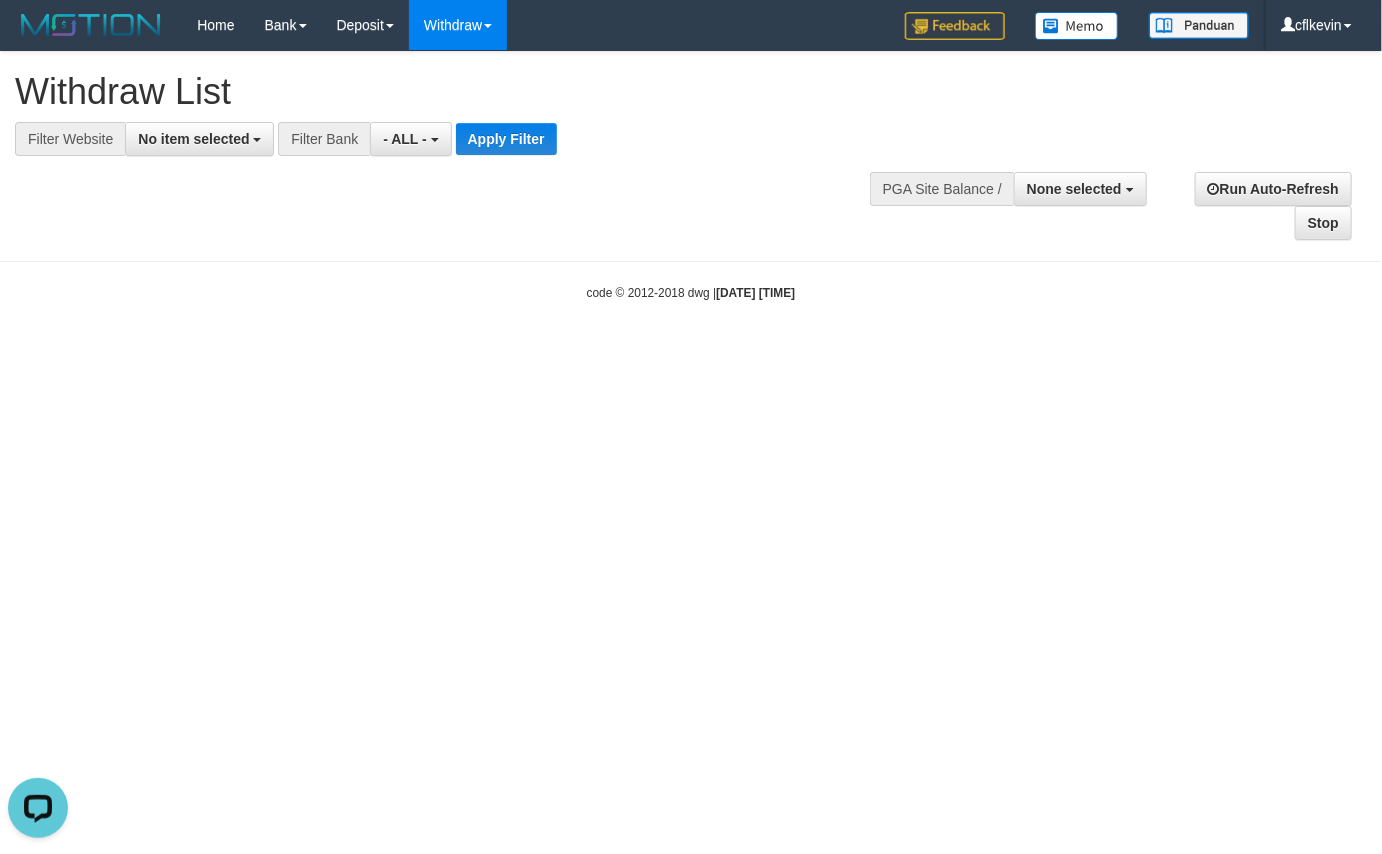 scroll, scrollTop: 0, scrollLeft: 0, axis: both 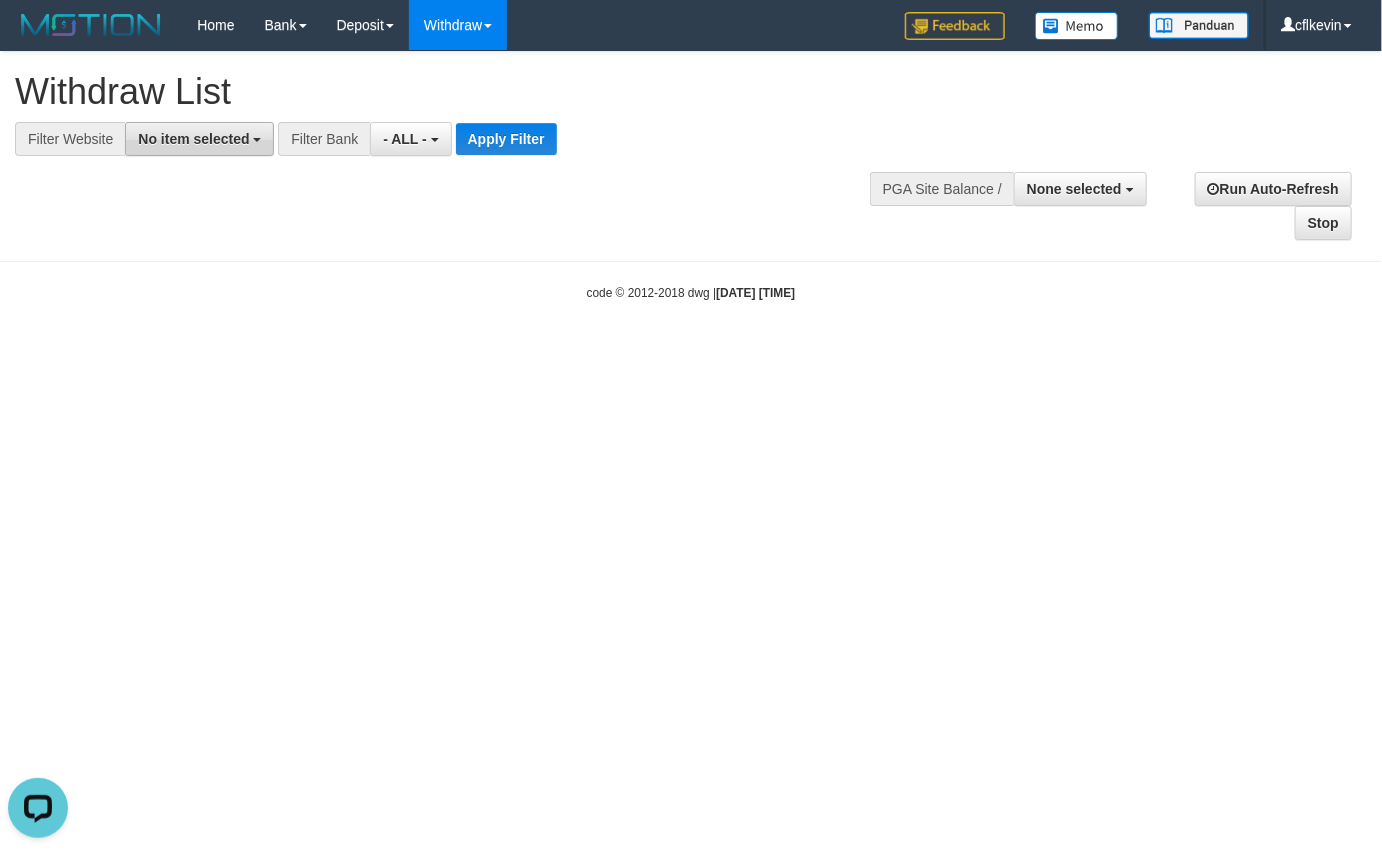 click on "No item selected" at bounding box center (193, 139) 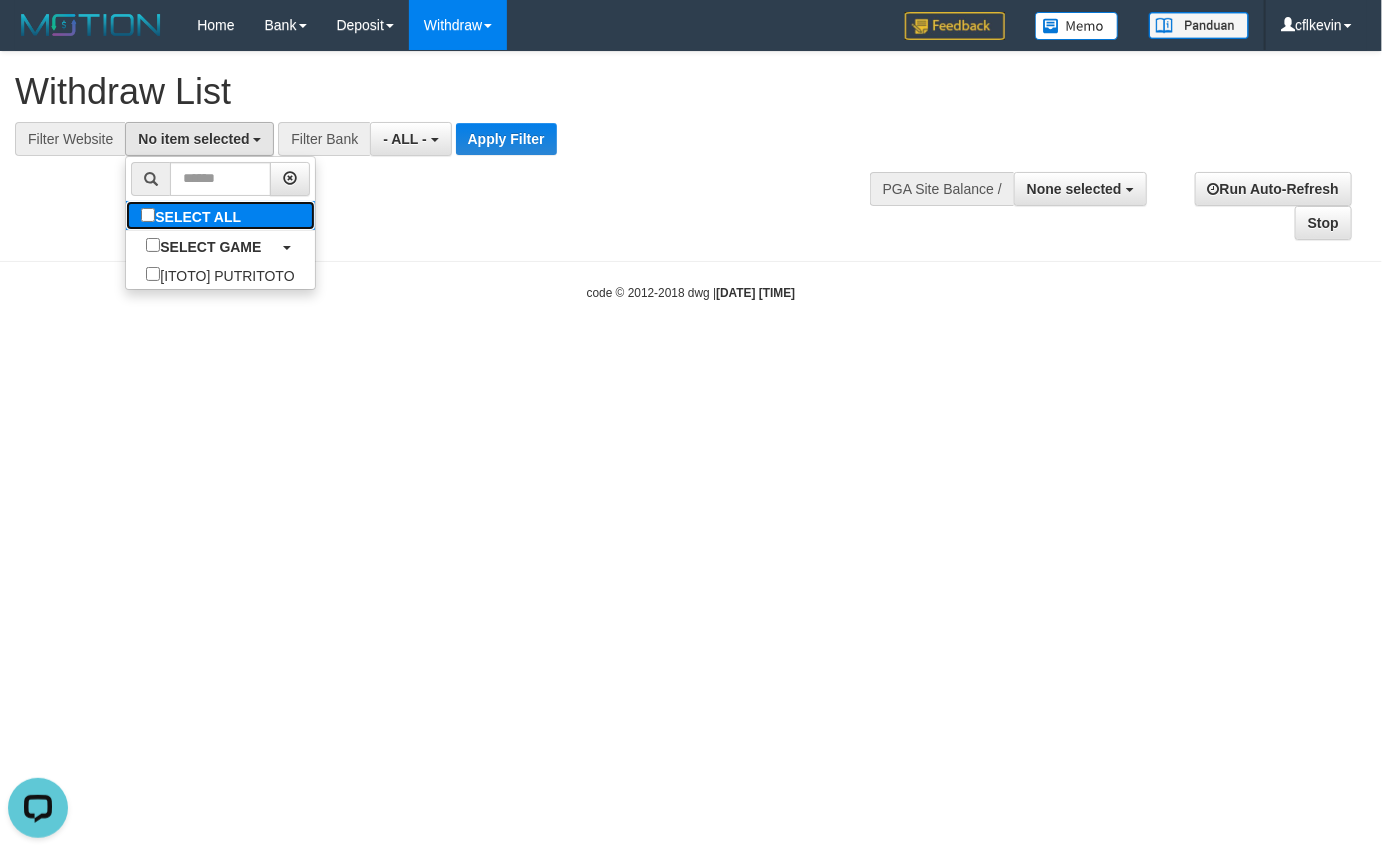click on "SELECT ALL" at bounding box center (220, 215) 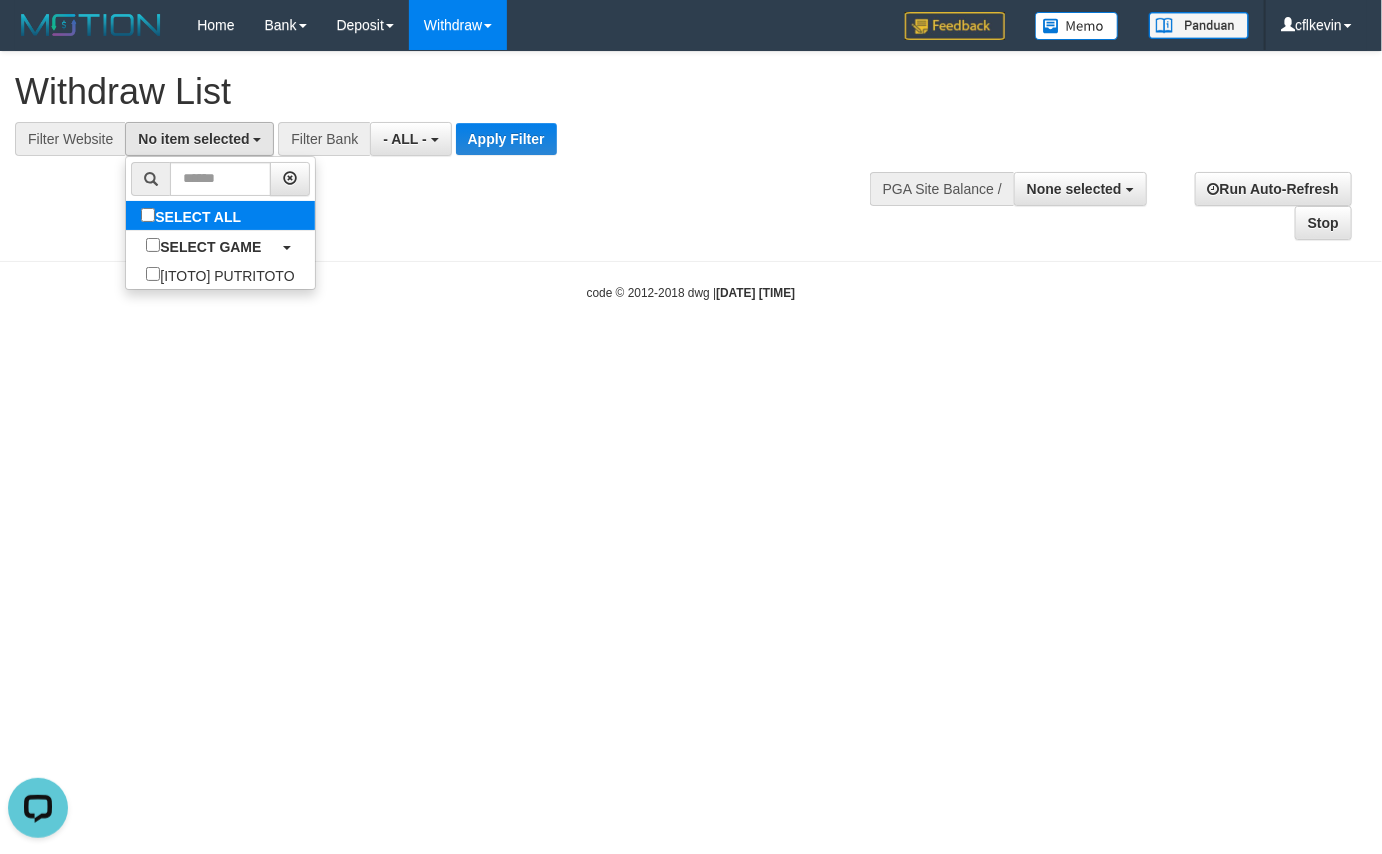select on "****" 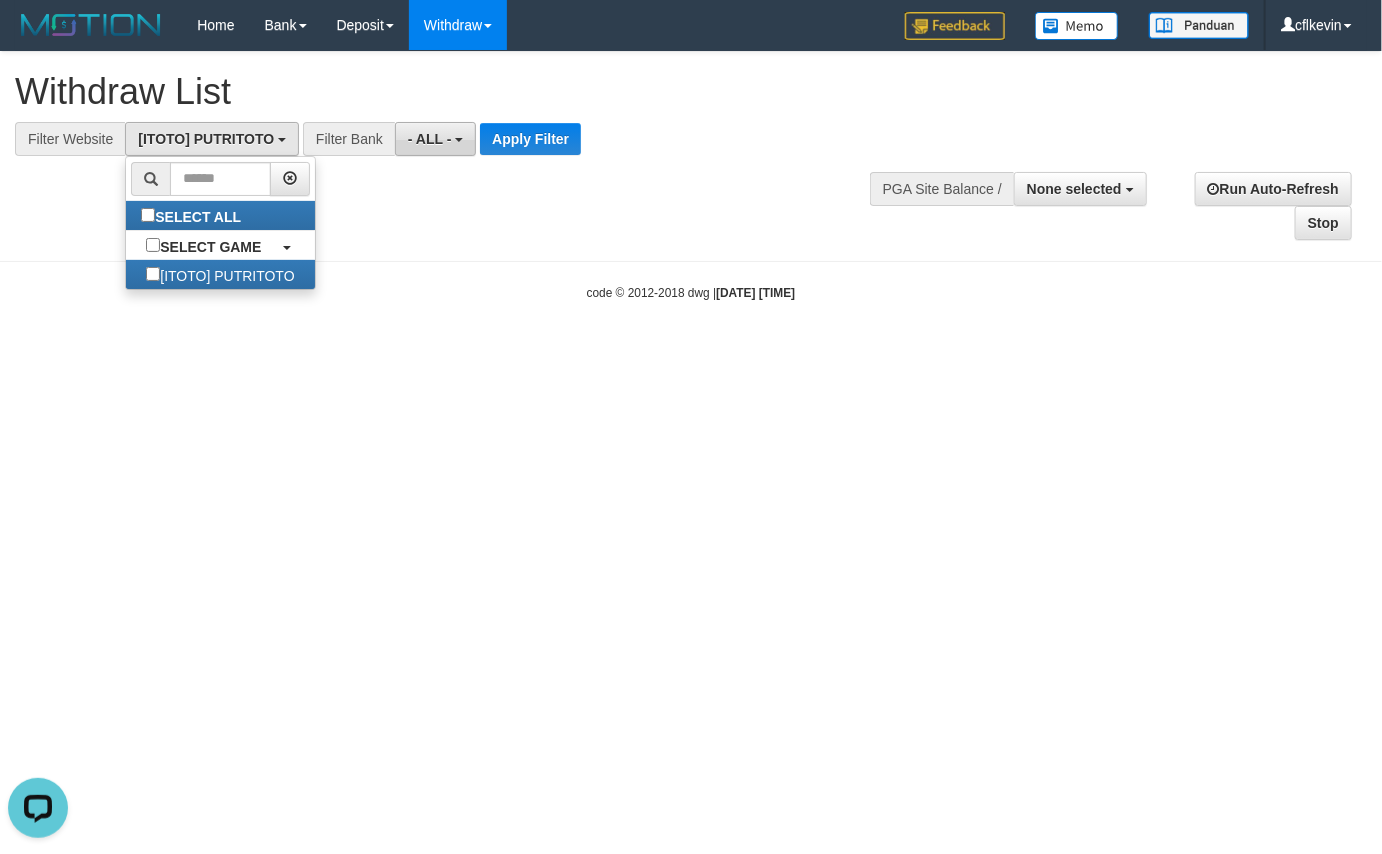 click on "- ALL -" at bounding box center (435, 139) 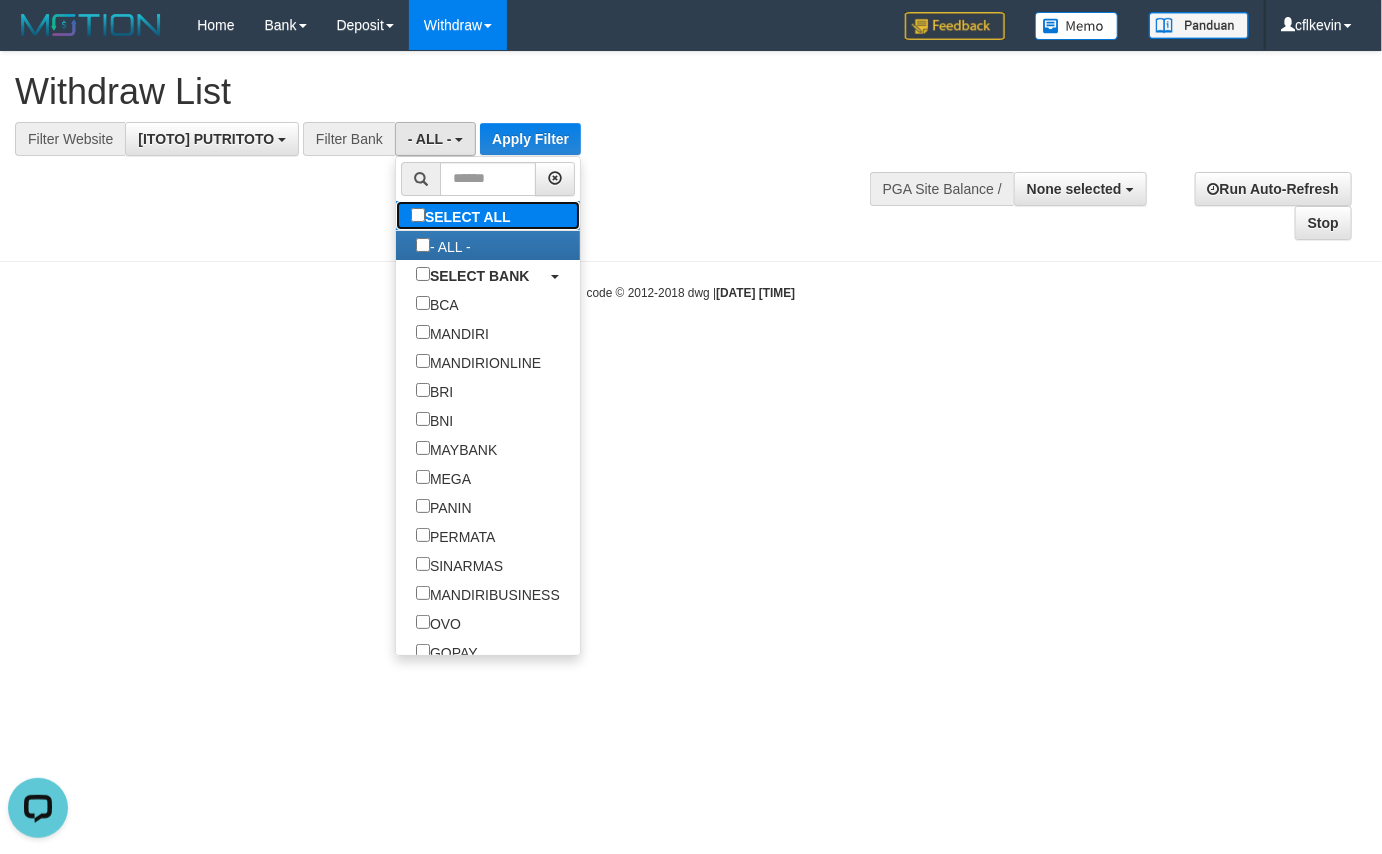 click on "SELECT ALL" at bounding box center (463, 215) 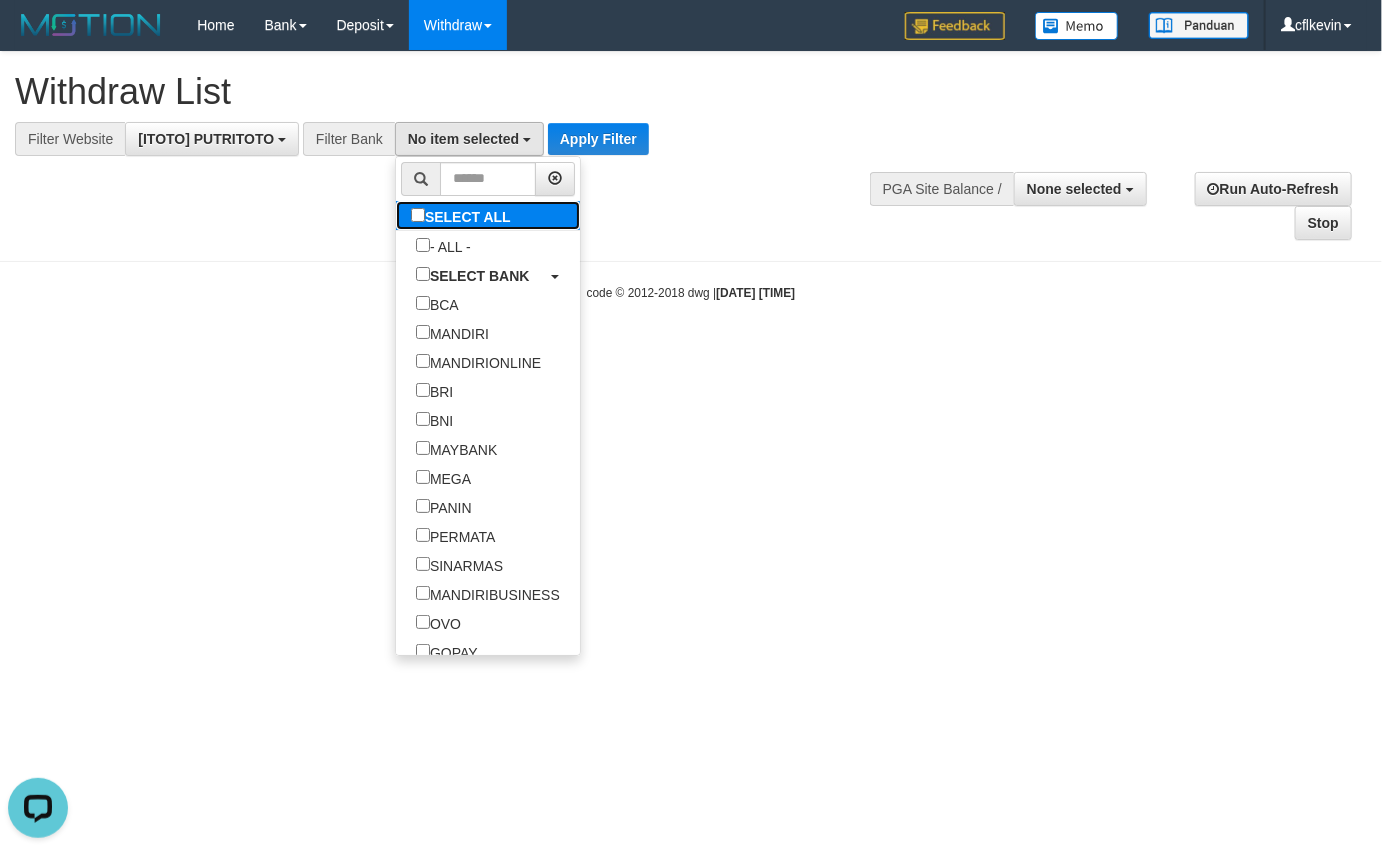 click on "SELECT ALL" at bounding box center (463, 215) 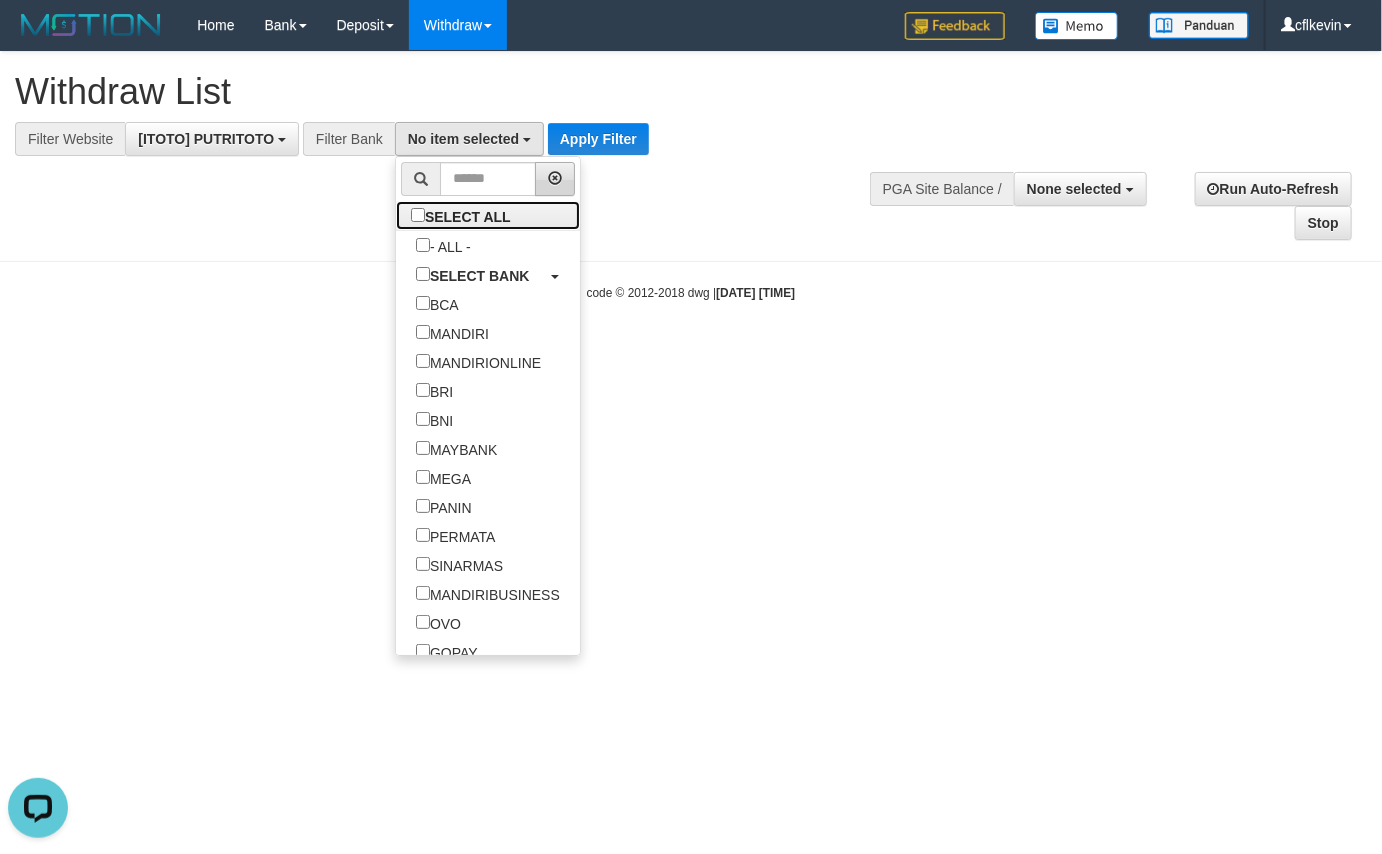 scroll, scrollTop: 556, scrollLeft: 0, axis: vertical 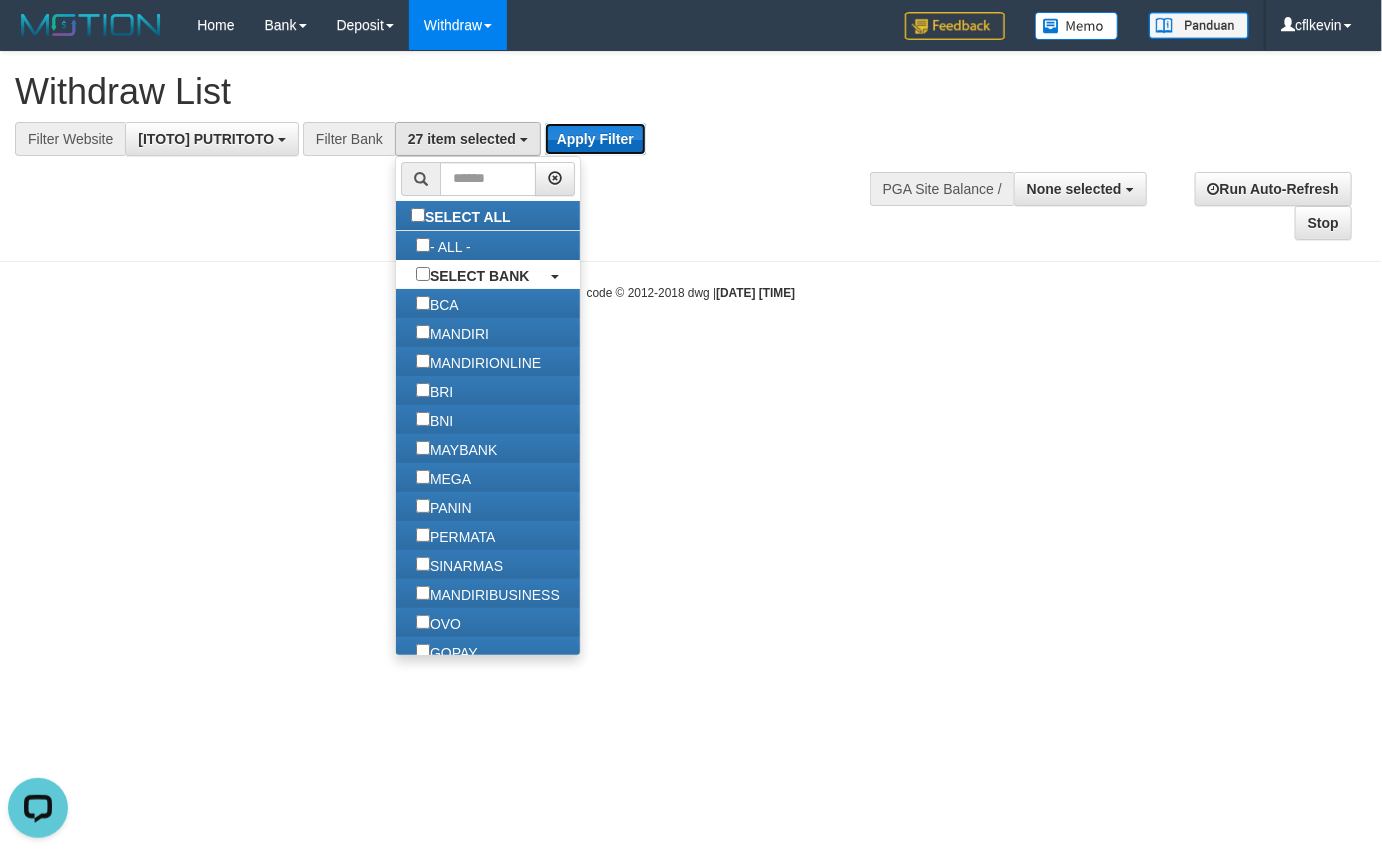 click on "Apply Filter" at bounding box center [595, 139] 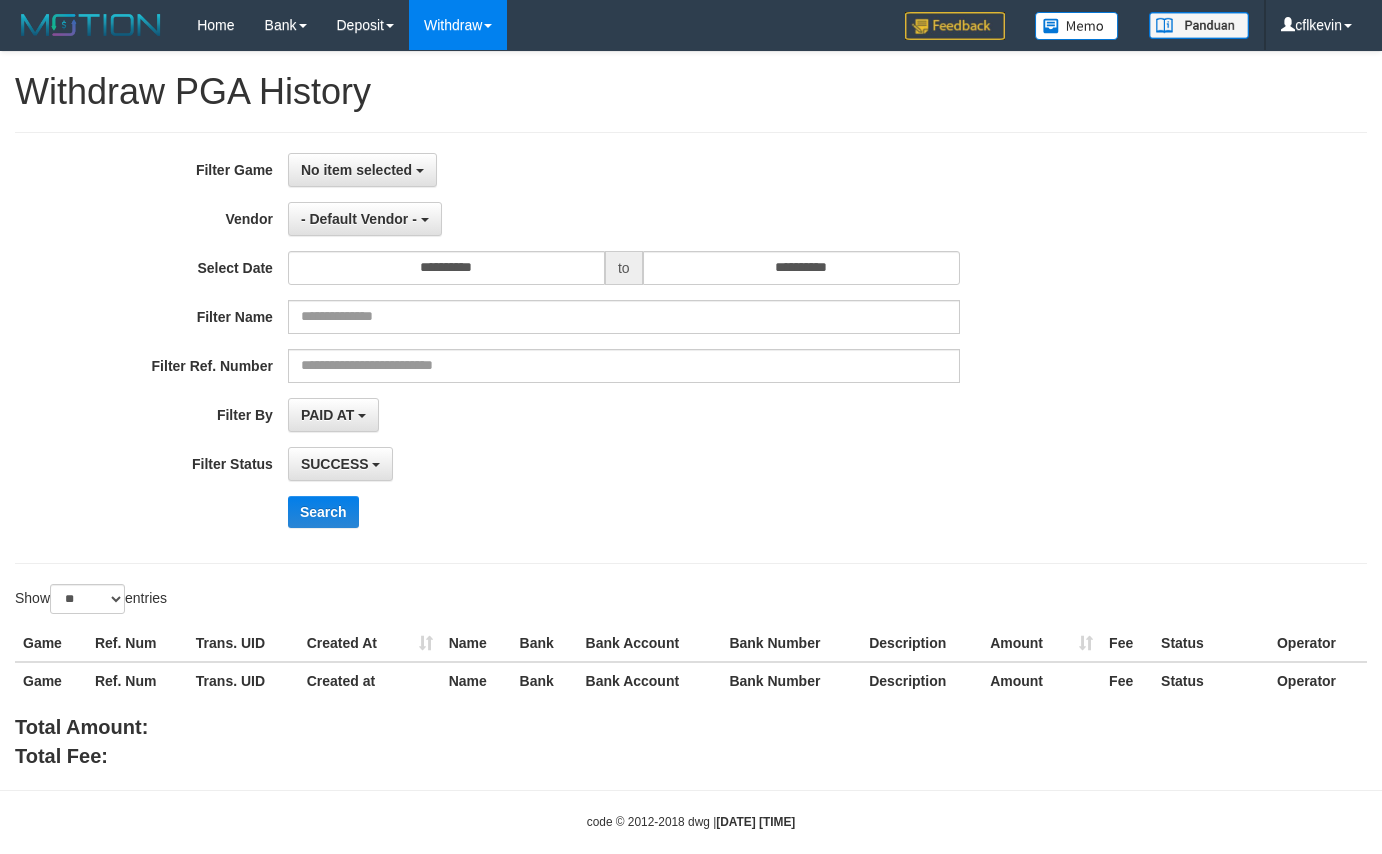 select 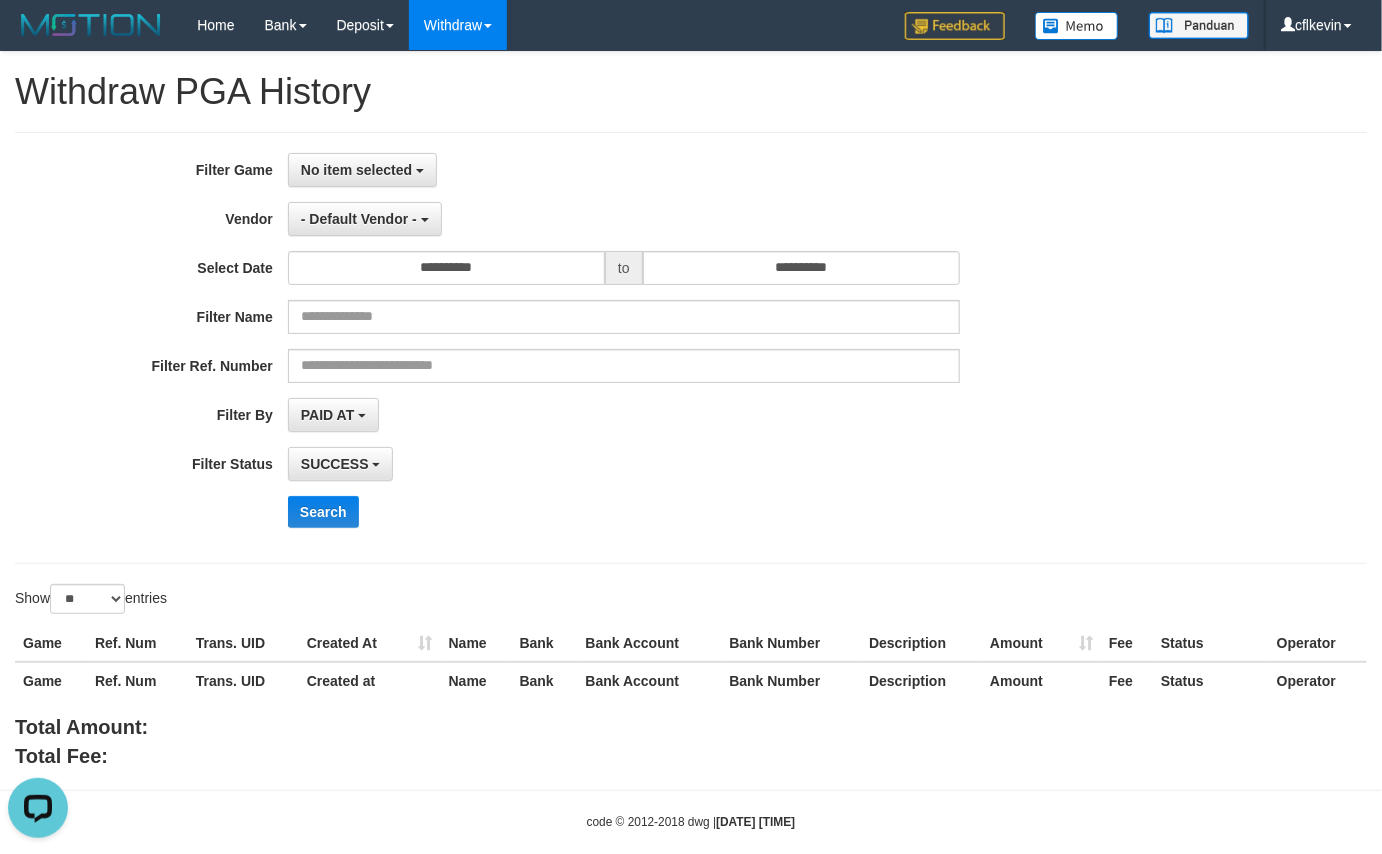scroll, scrollTop: 0, scrollLeft: 0, axis: both 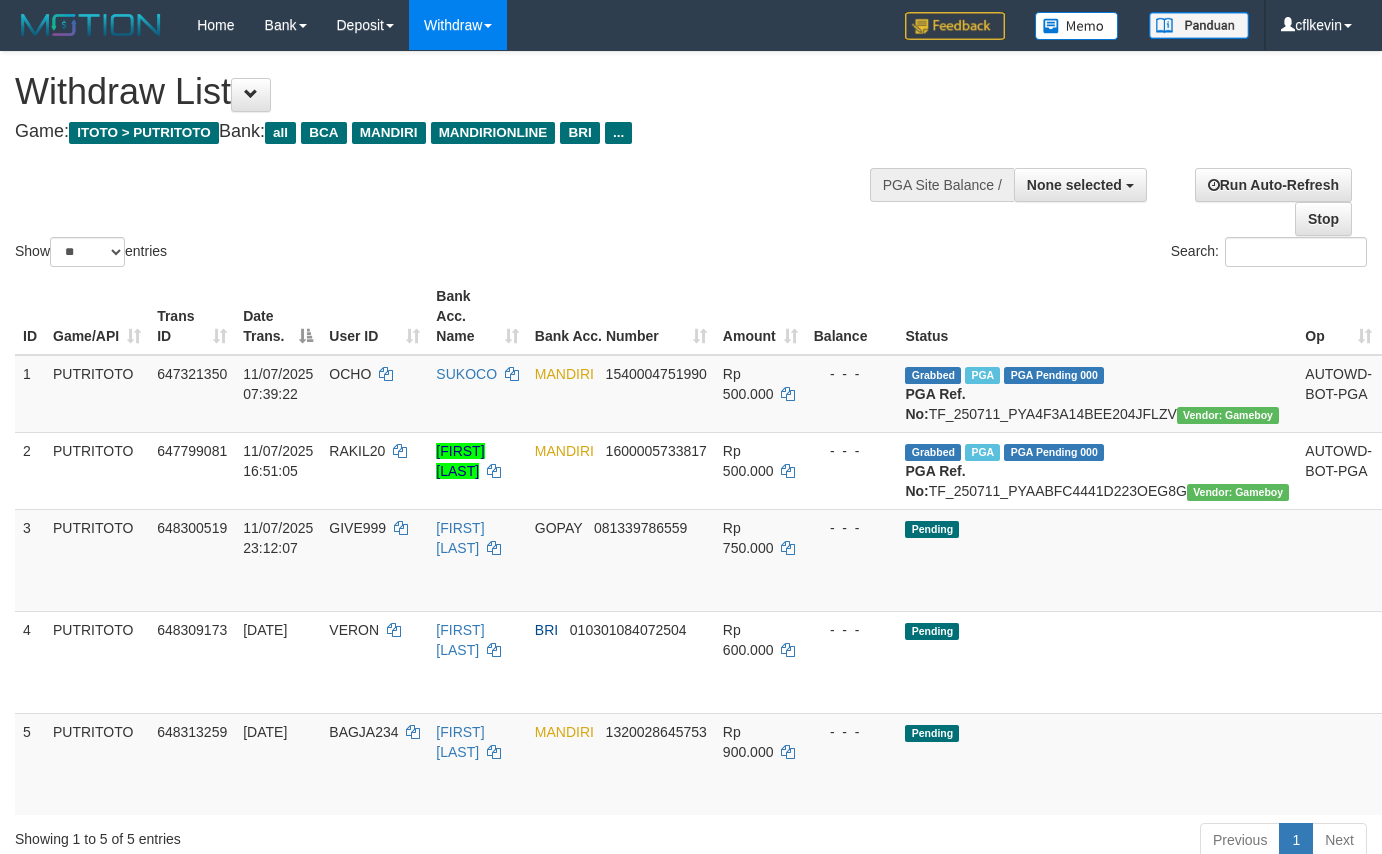select 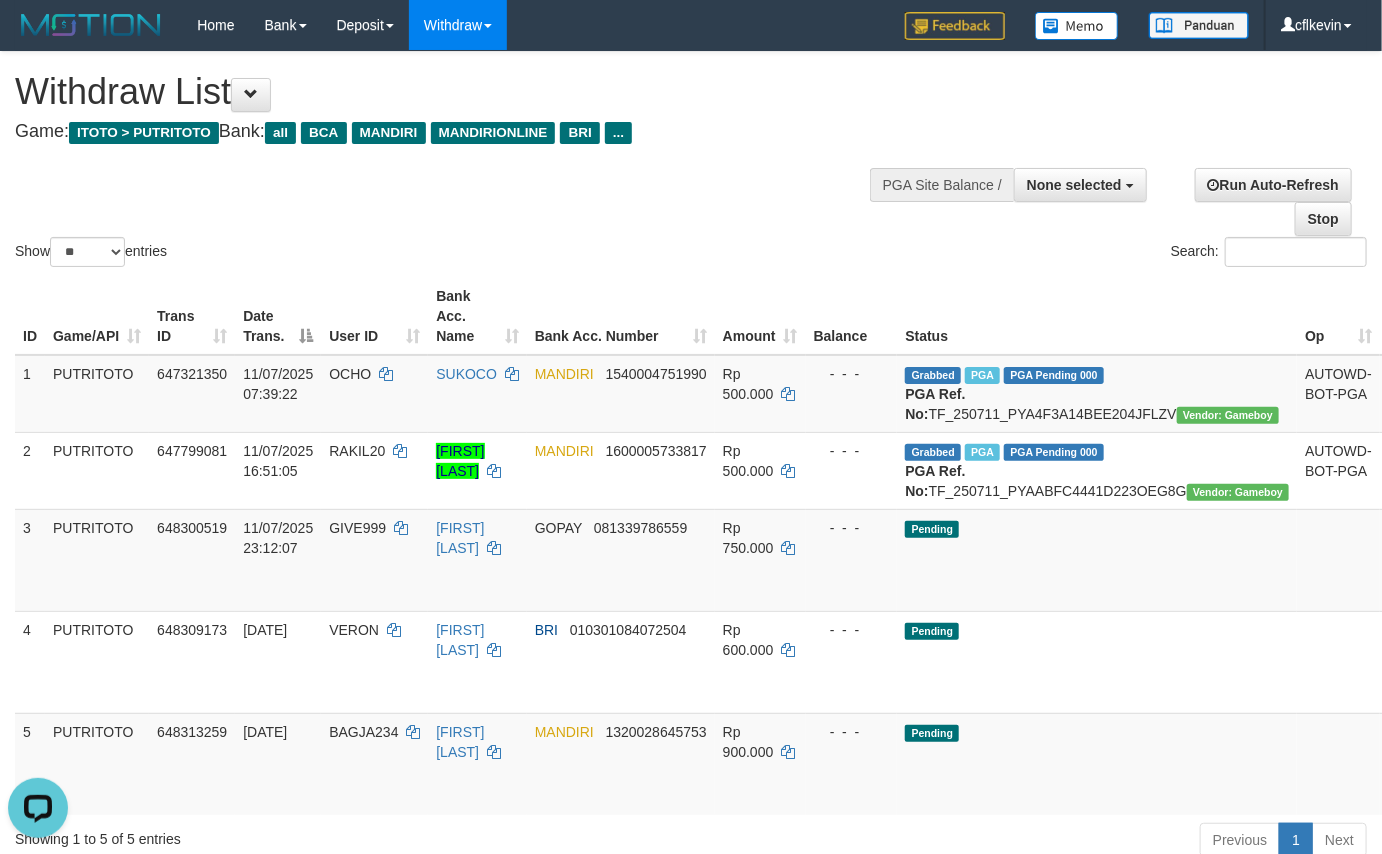 scroll, scrollTop: 0, scrollLeft: 0, axis: both 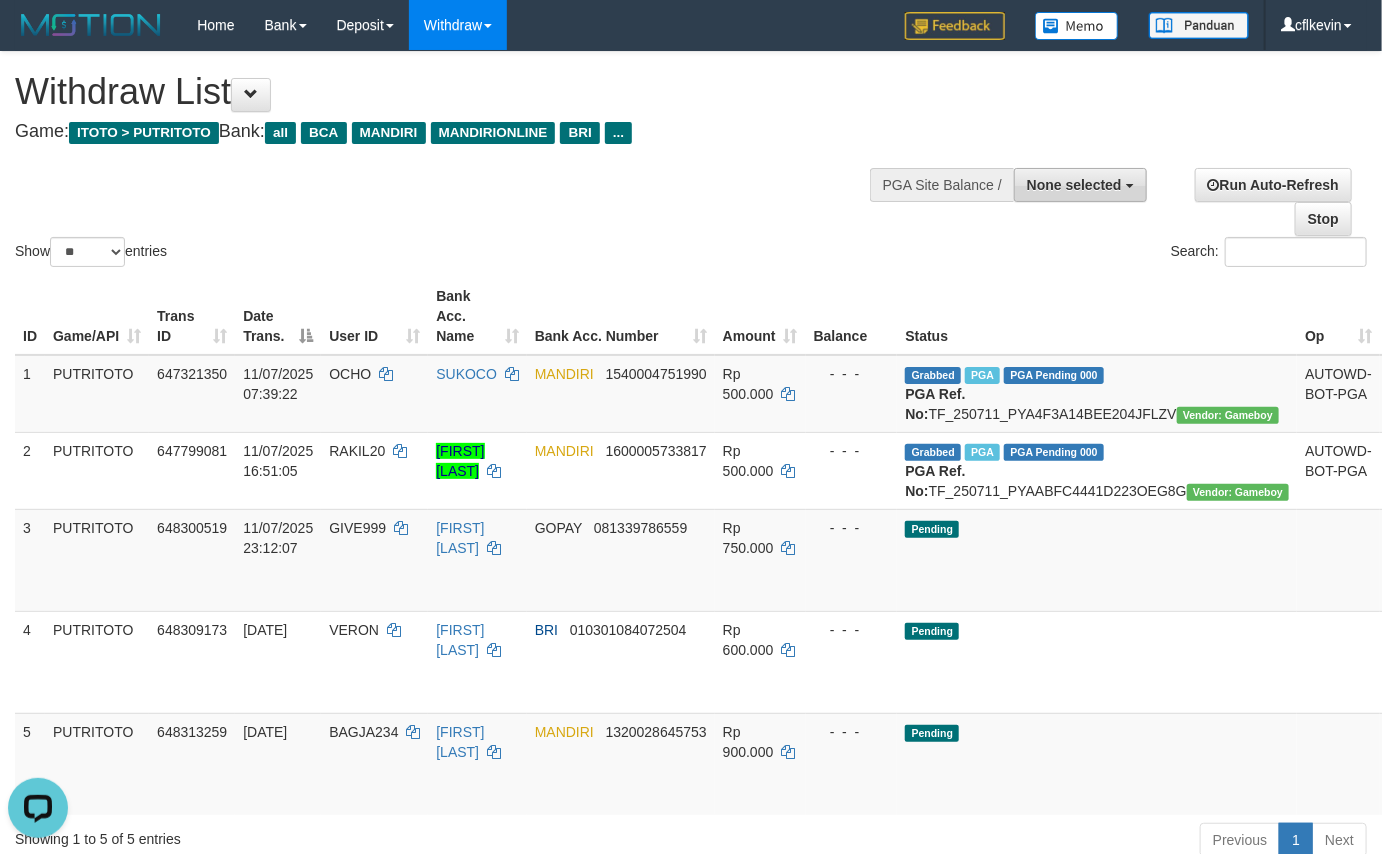 click on "None selected" at bounding box center (1074, 185) 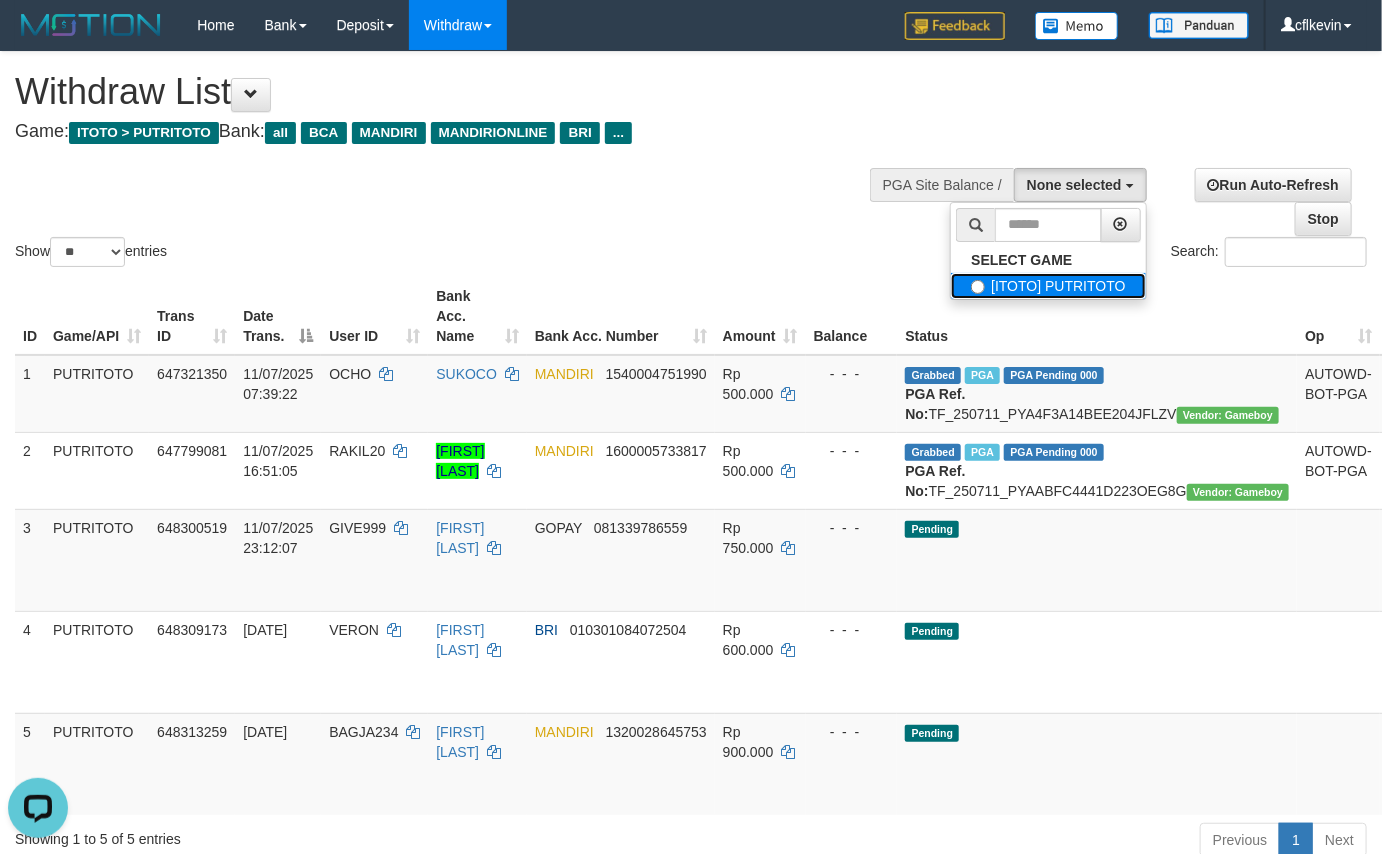 click on "[ITOTO] PUTRITOTO" at bounding box center [1048, 286] 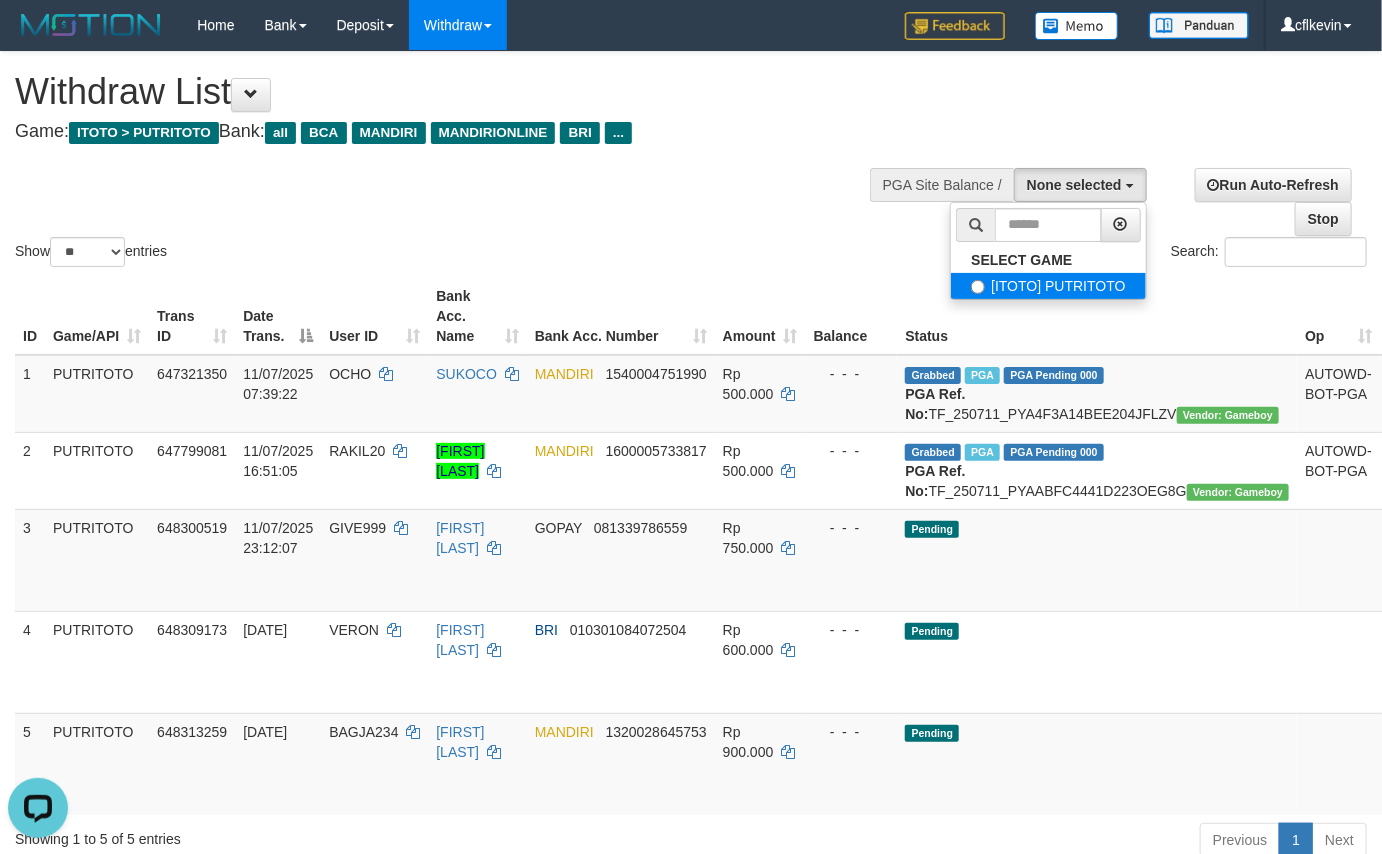 select on "****" 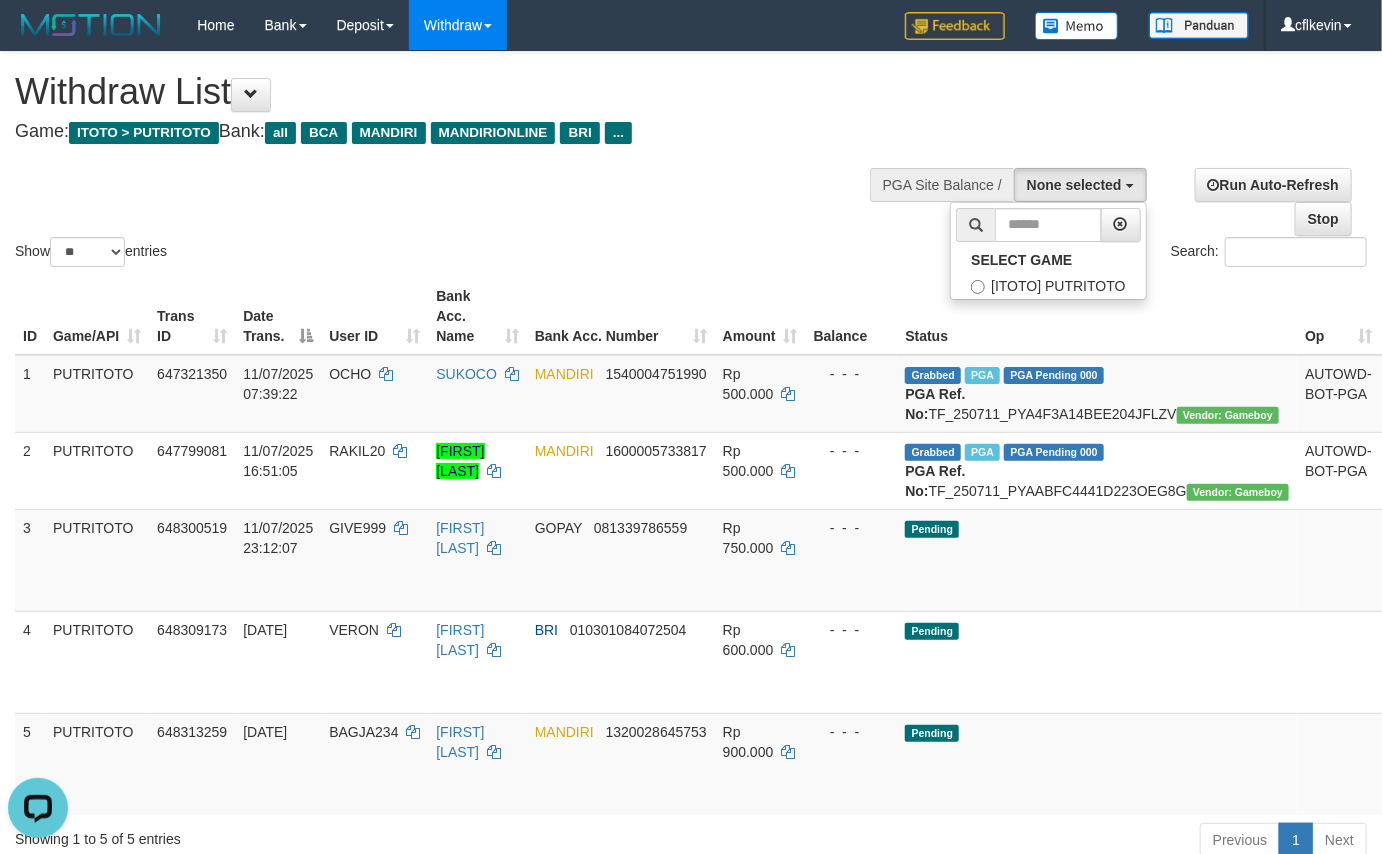 scroll, scrollTop: 17, scrollLeft: 0, axis: vertical 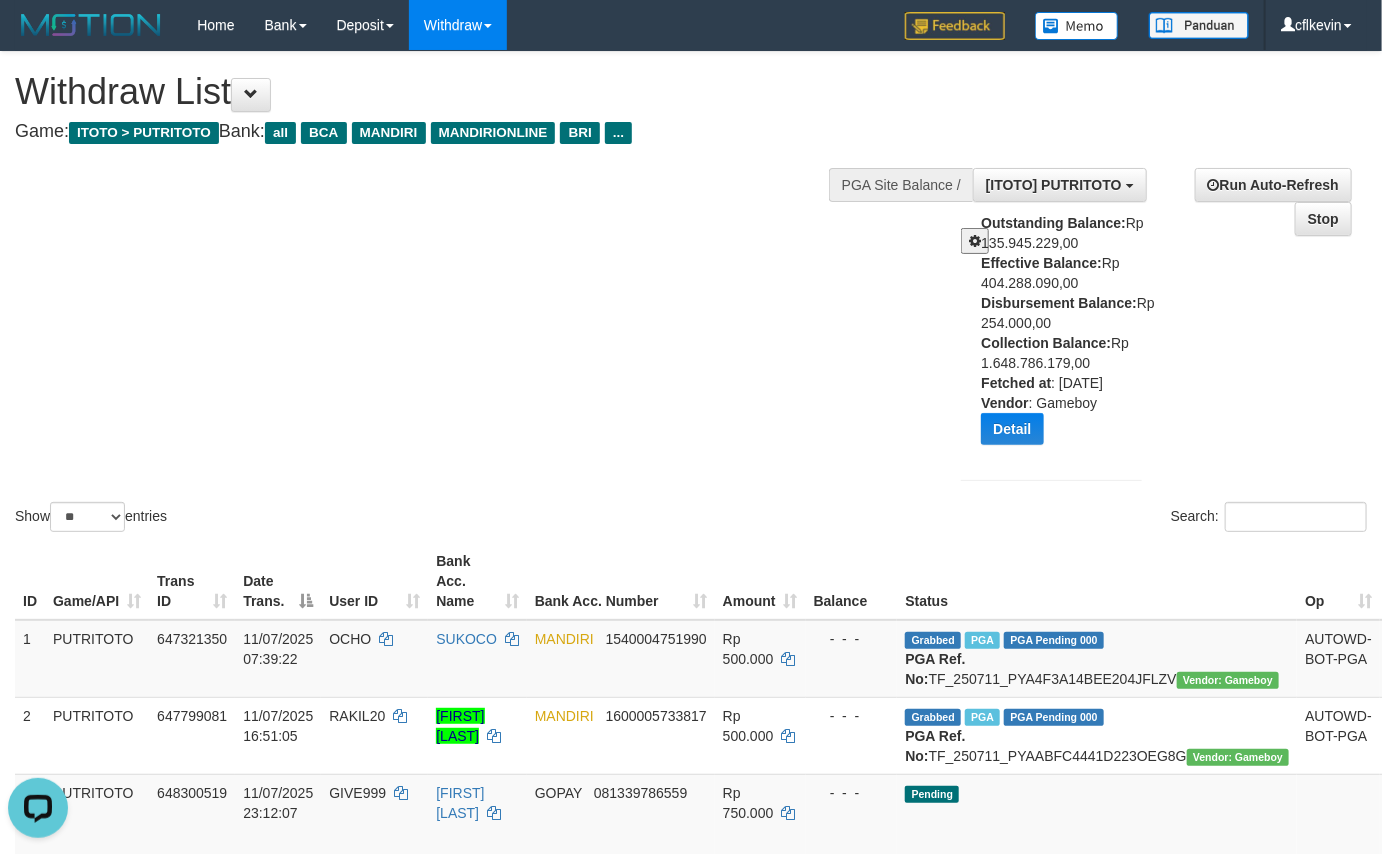 click on "Outstanding Balance:  Rp 135.945.229,00
Effective Balance:  Rp 404.288.090,00
Disbursement Balance:  Rp 254.000,00
Collection Balance:  Rp 1.648.786.179,00
Fetched at : [DATE]
Vendor : Gameboy
Detail
Vendor Name
Outstanding Balance
Effective Balance
Disbursment Balance
Collection Balance
No data found
Fetched at:   [DATE]
Vendor:   Gameboy" at bounding box center [1068, 336] 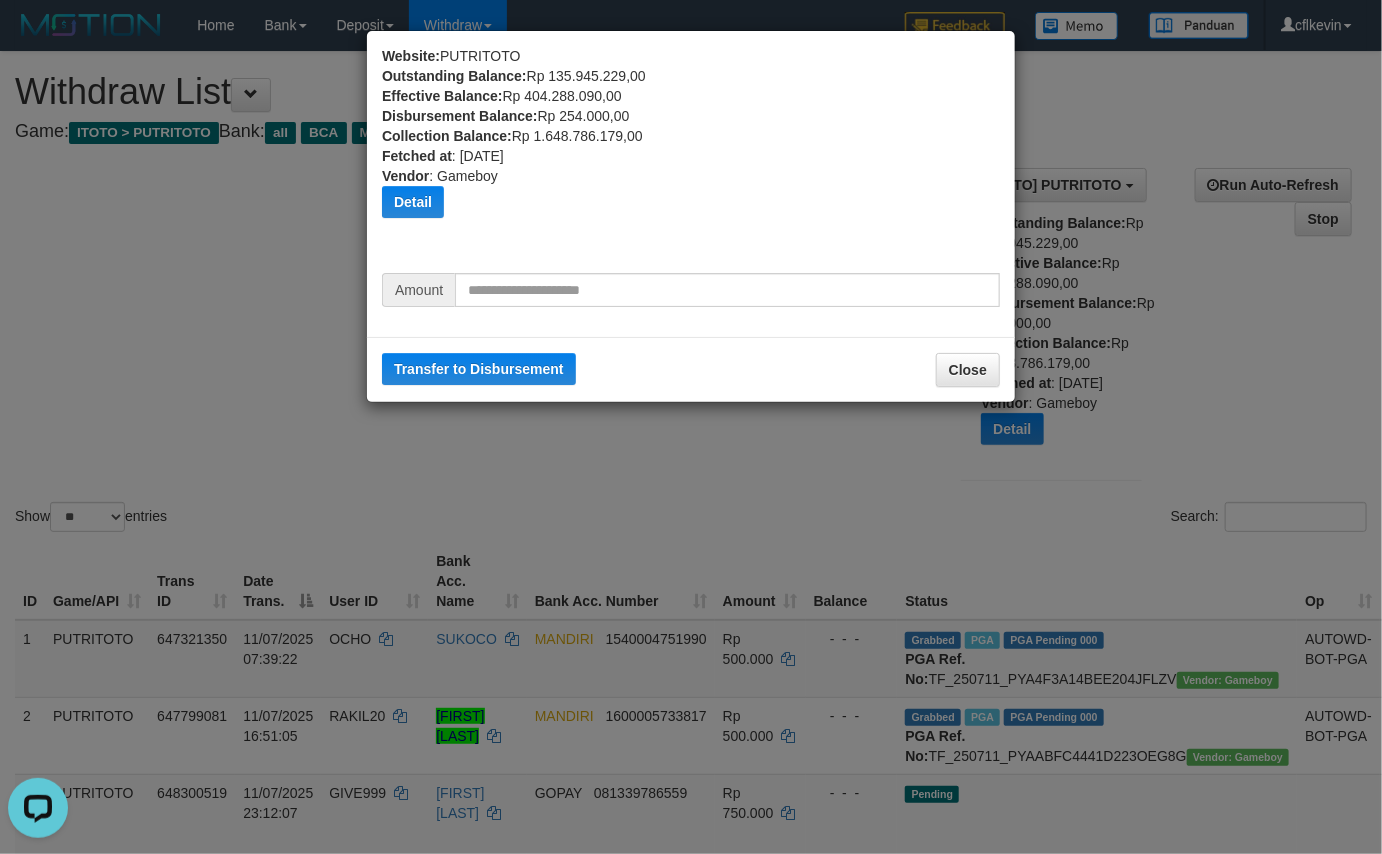 click on "Website:  PUTRITOTO
Outstanding Balance:  Rp 135.945.229,00
Effective Balance:  Rp 404.288.090,00
Disbursement Balance:  Rp 254.000,00
Collection Balance:  Rp 1.648.786.179,00
Fetched at : [DATE]
Vendor : Gameboy
Detail
Vendor Name
Outstanding Balance
Effective Balance
Disbursment Balance
Collection Balance
No data found
Fetched at:   [DATE]
Vendor:   Gameboy
Amount
Transfer to Disbursement
Close" at bounding box center [691, 159] 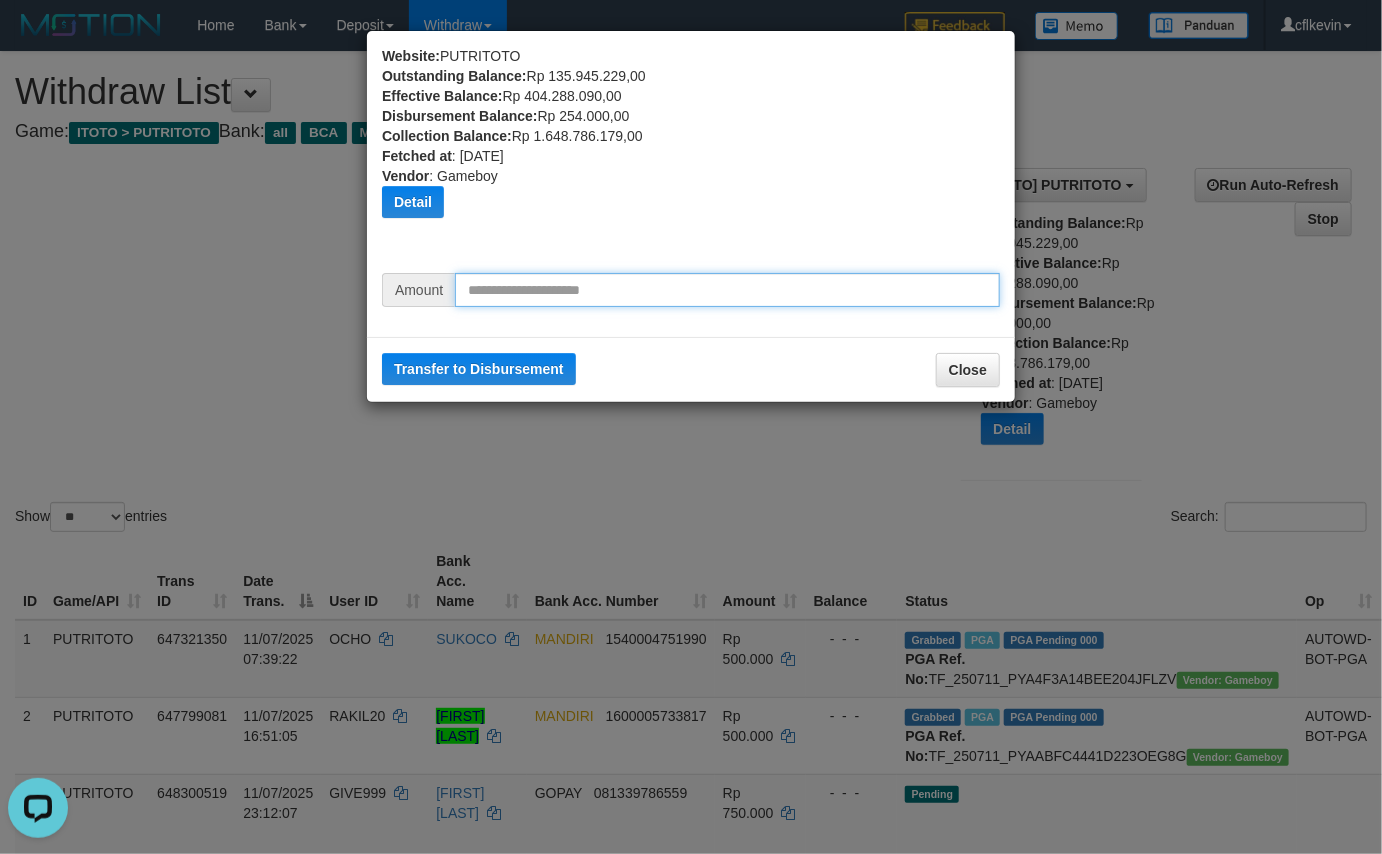 click at bounding box center (727, 290) 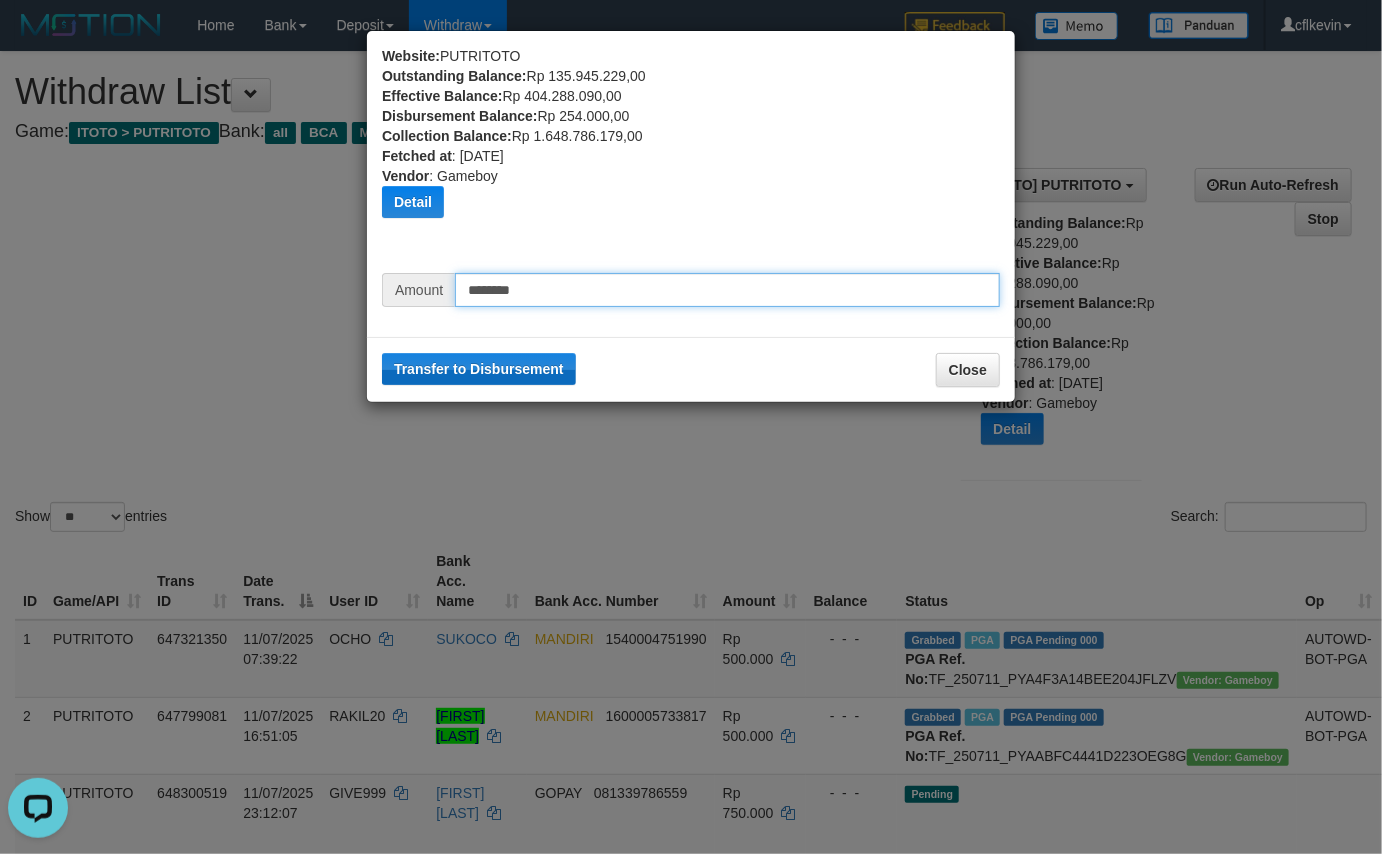 type on "********" 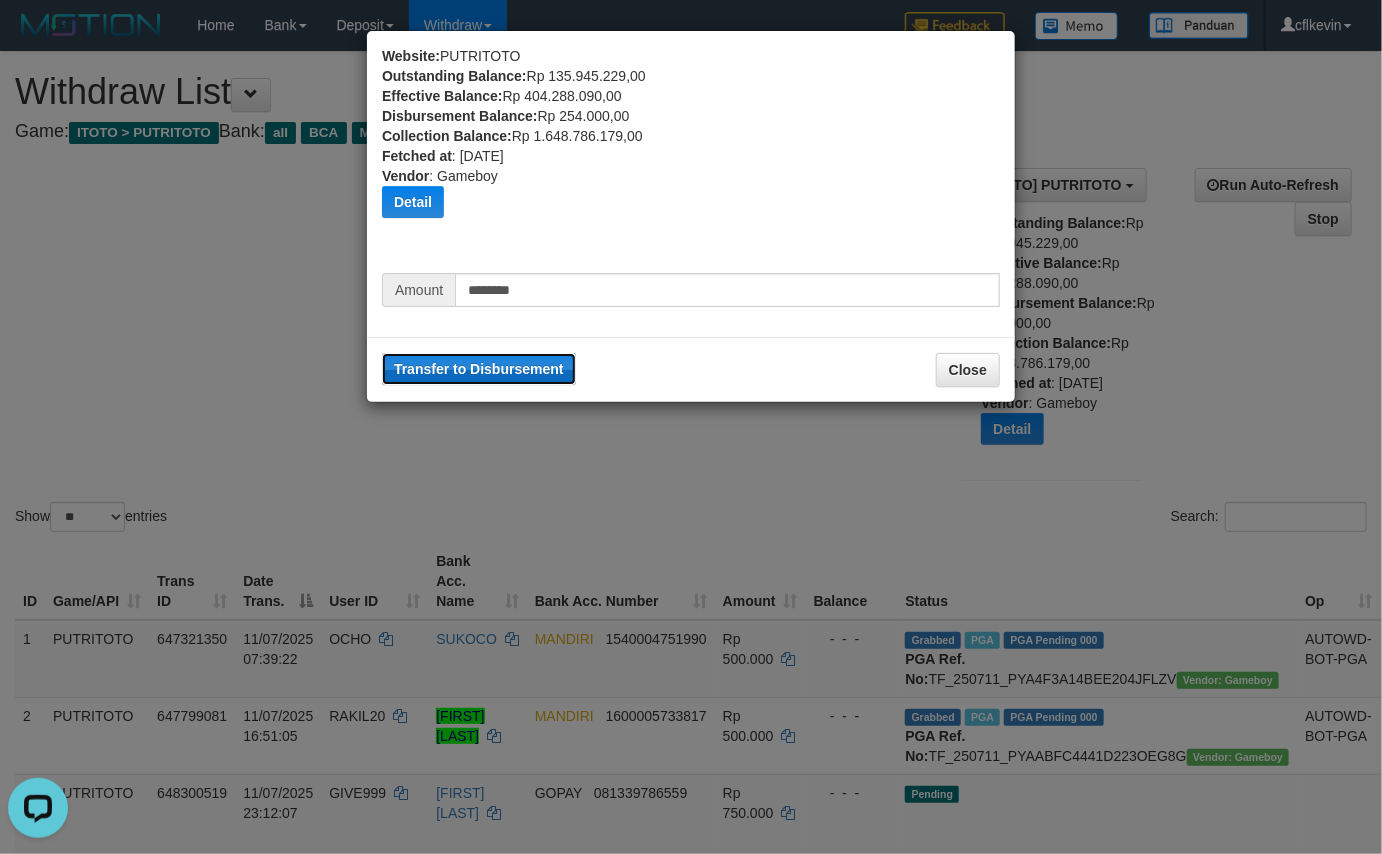 click on "Transfer to Disbursement" at bounding box center (479, 369) 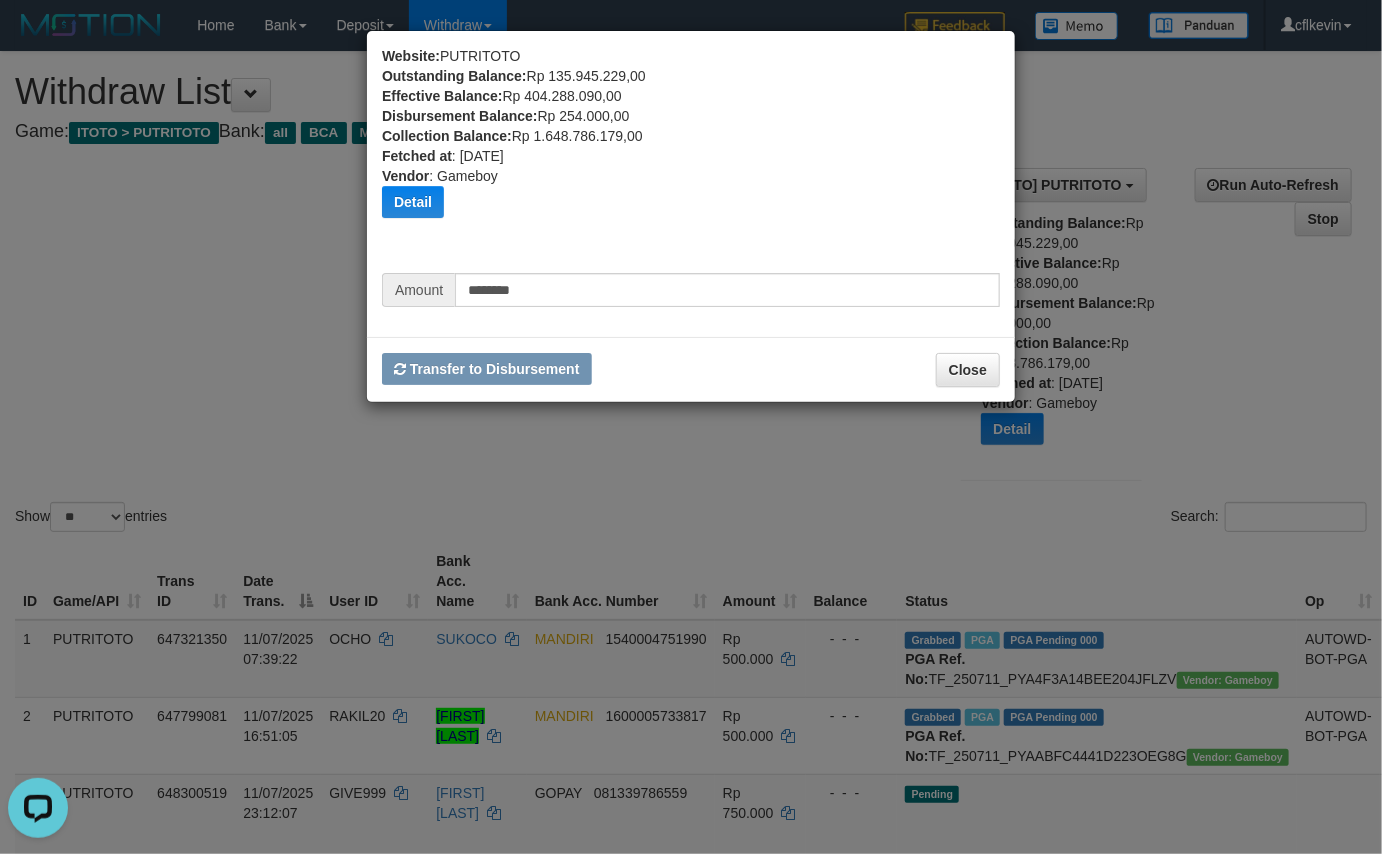 type 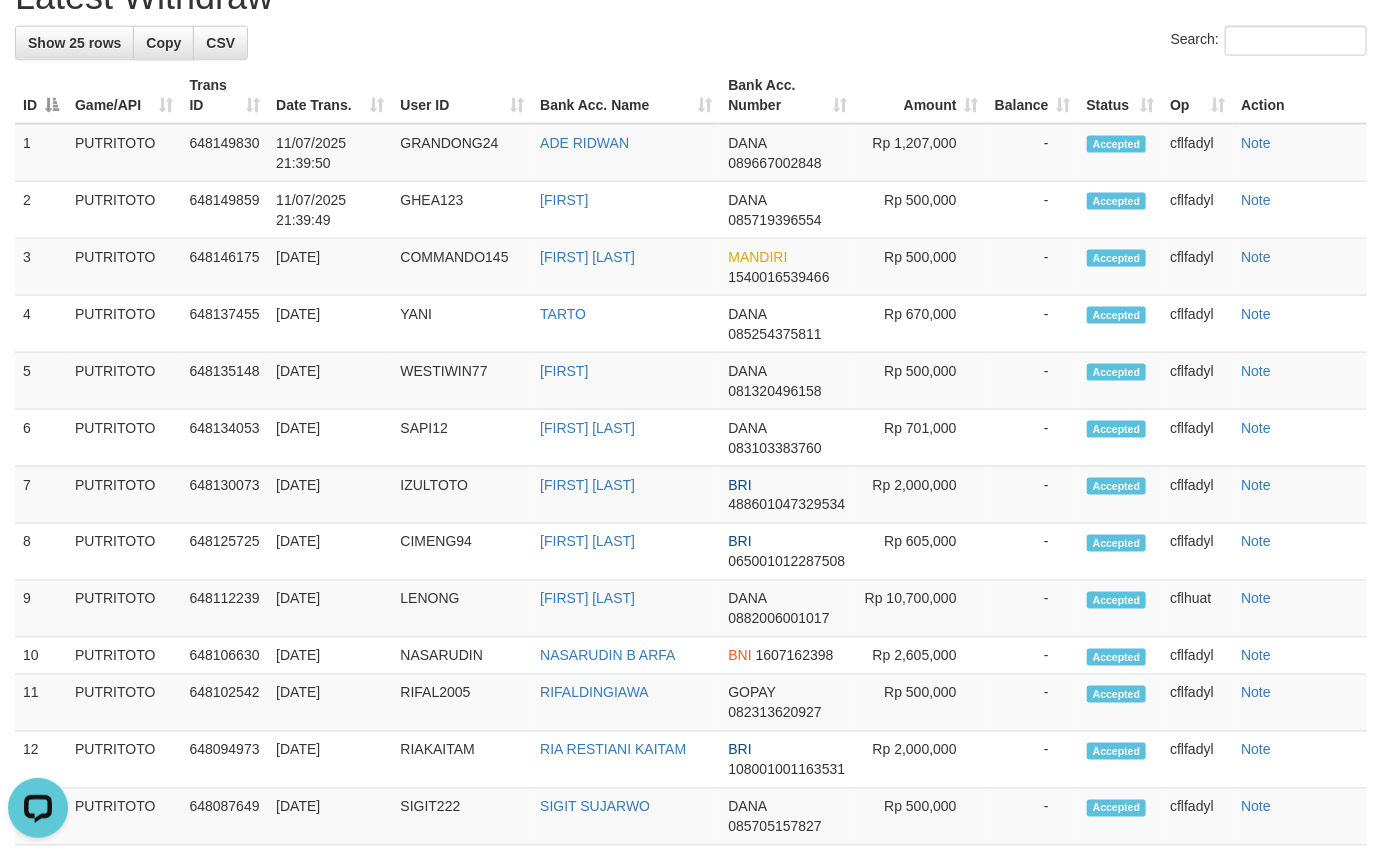 scroll, scrollTop: 1058, scrollLeft: 0, axis: vertical 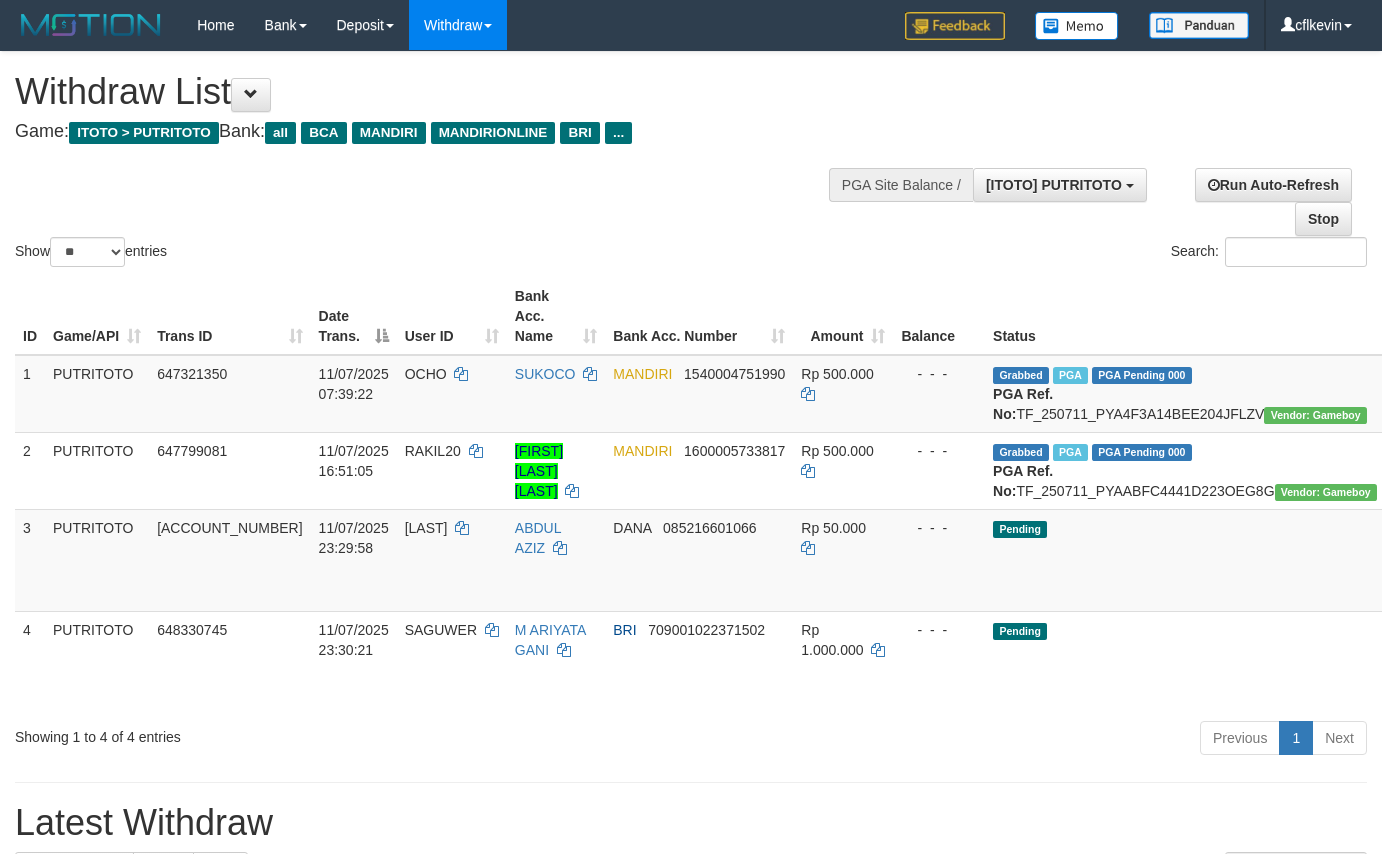 select on "**" 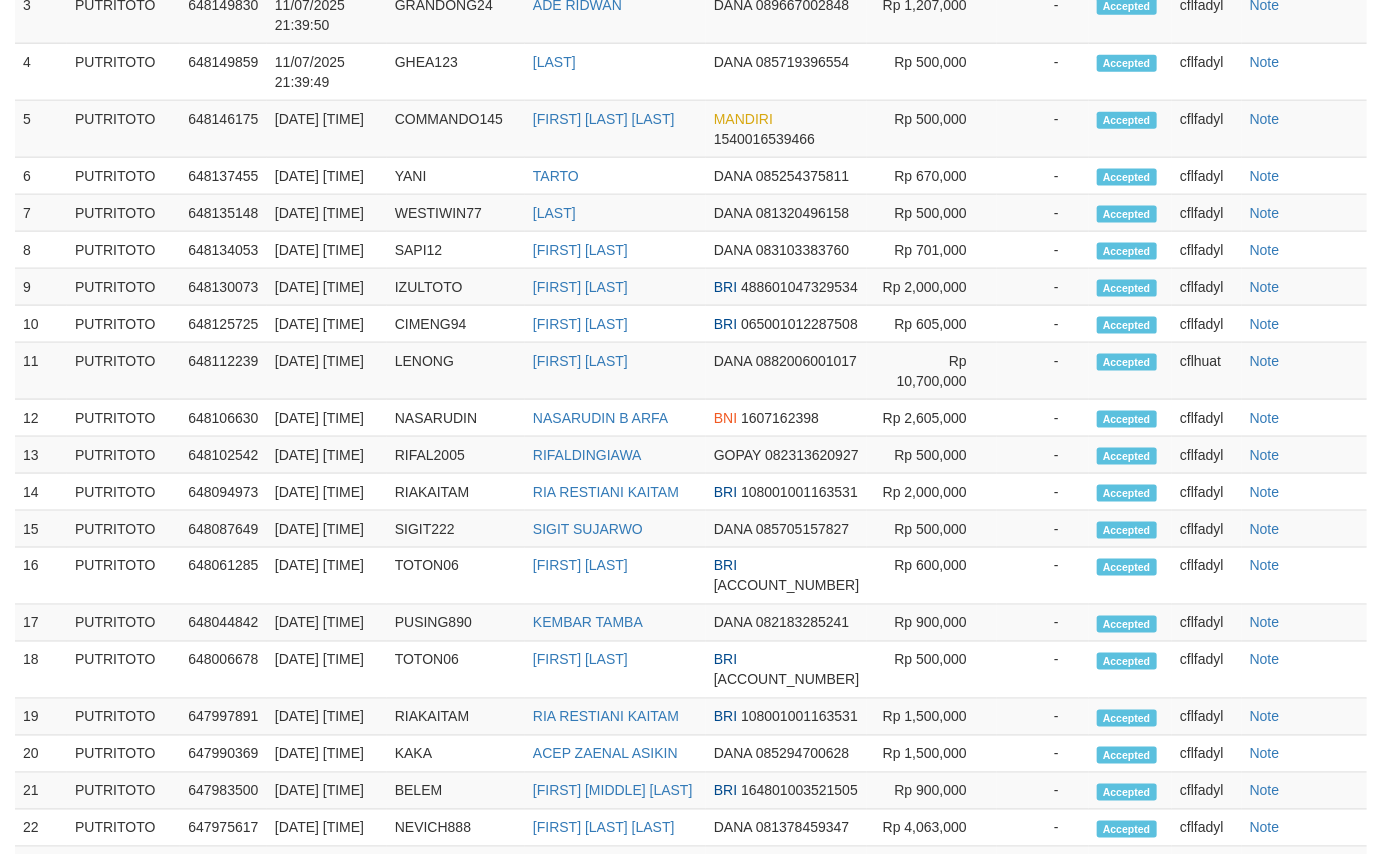 scroll, scrollTop: 17, scrollLeft: 0, axis: vertical 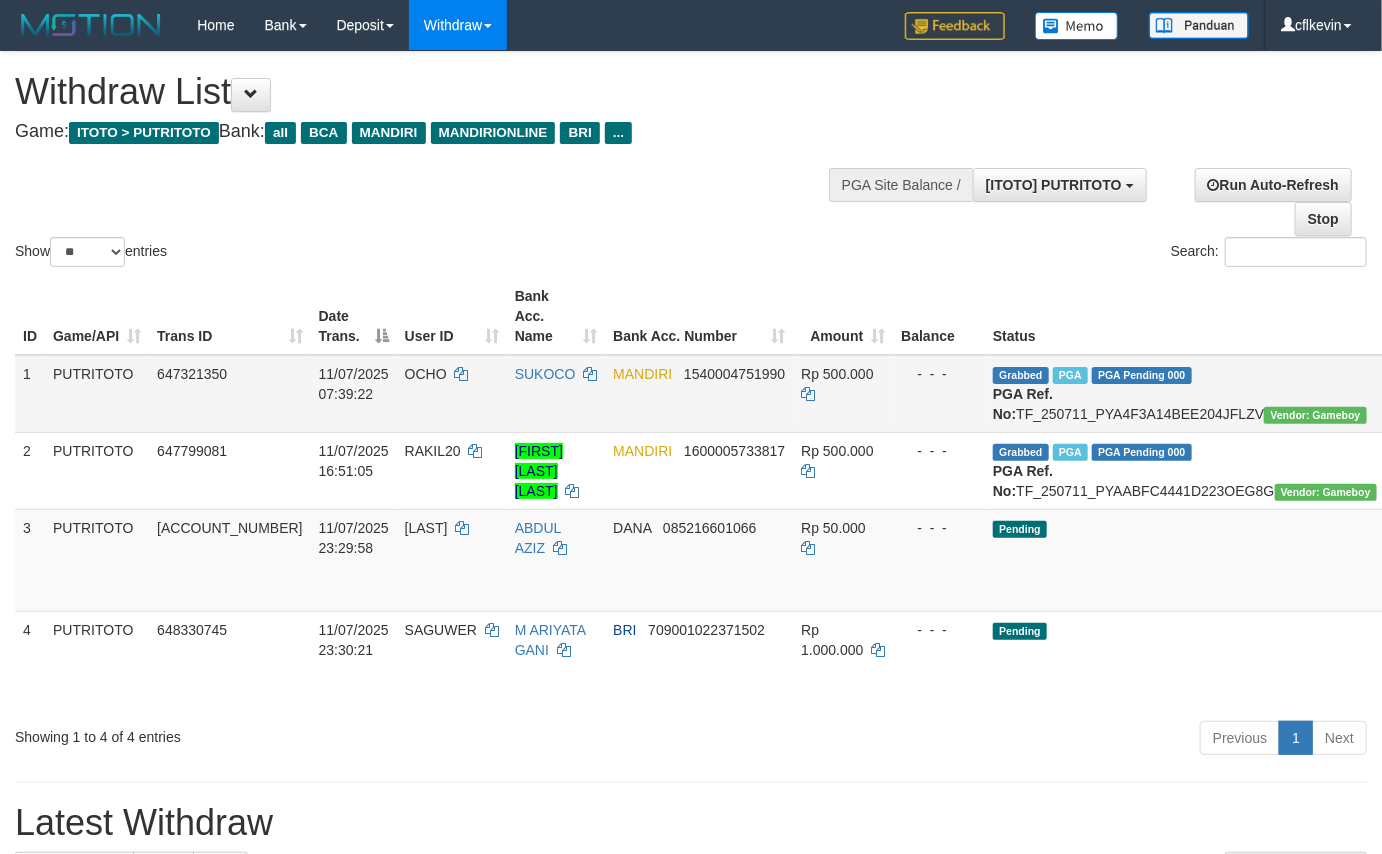 click on "Grabbed   PGA   PGA Pending 000 {"status":"000","data":{"unique_id":"1835-647321350-20250711","reference_no":"TF_250711_PYA4F3A14BEE204JFLZV","amount":"500000.00","fee":"0.00","merchant_surcharge_rate":"0.00","charge_to":"MERC","payout_amount":"500000.00","disbursement_status":0,"disbursement_description":"ON PROCESS","created_at":"2025-07-11 07:45:04","executed_at":"2025-07-11 07:45:04","bank":{"code":"008","name":"BANK MANDIRI","account_number":"1540004751990","account_name":"SUKOCO"},"note":"cflroni","merchant_balance":{"balance_effective":519288090,"balance_pending":74618562,"balance_disbursement":11753000,"balance_collection":1648786179}}} PGA Ref. No:  TF_250711_PYA4F3A14BEE204JFLZV  Vendor: Gameboy" at bounding box center (1185, 394) 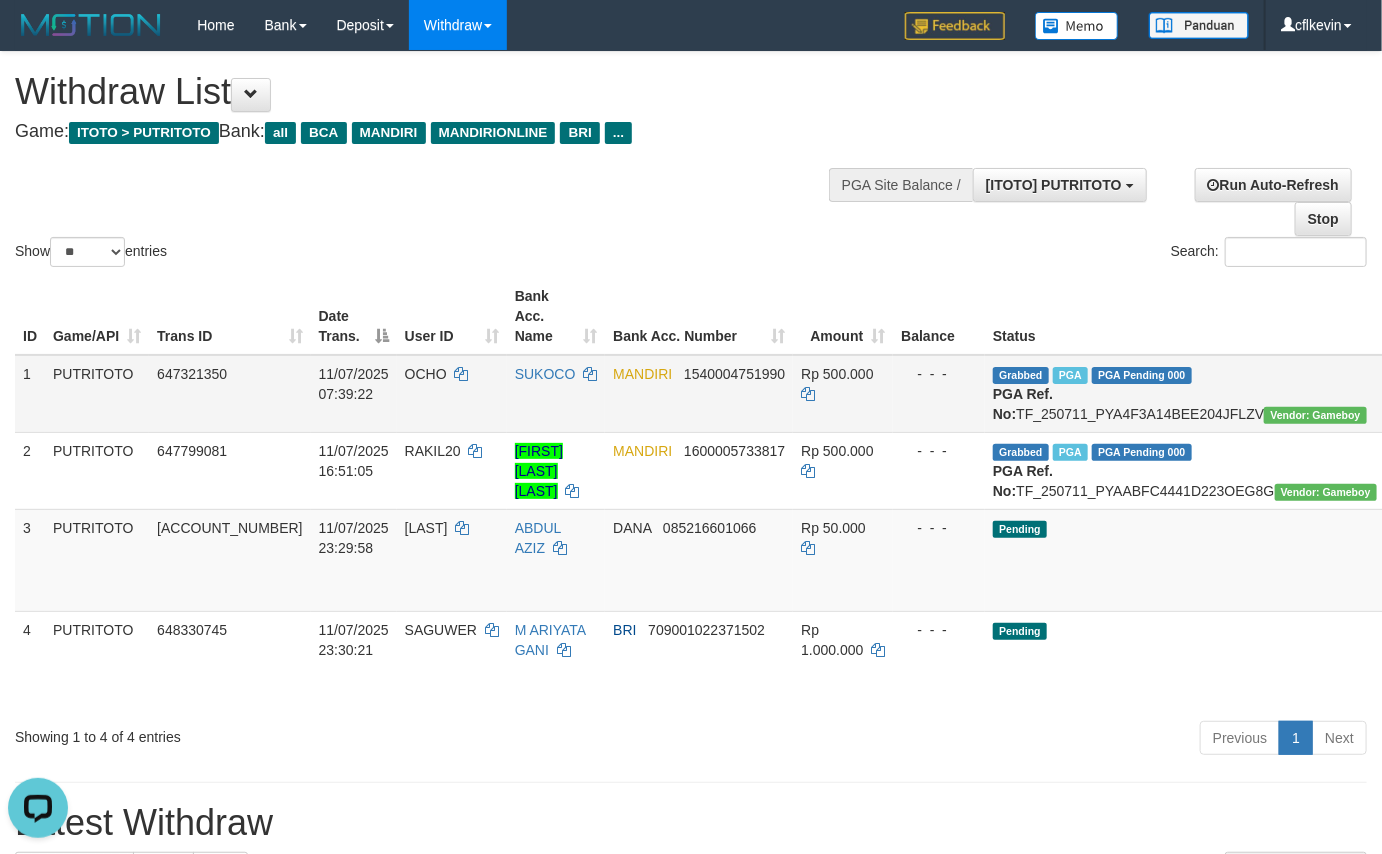 scroll, scrollTop: 0, scrollLeft: 0, axis: both 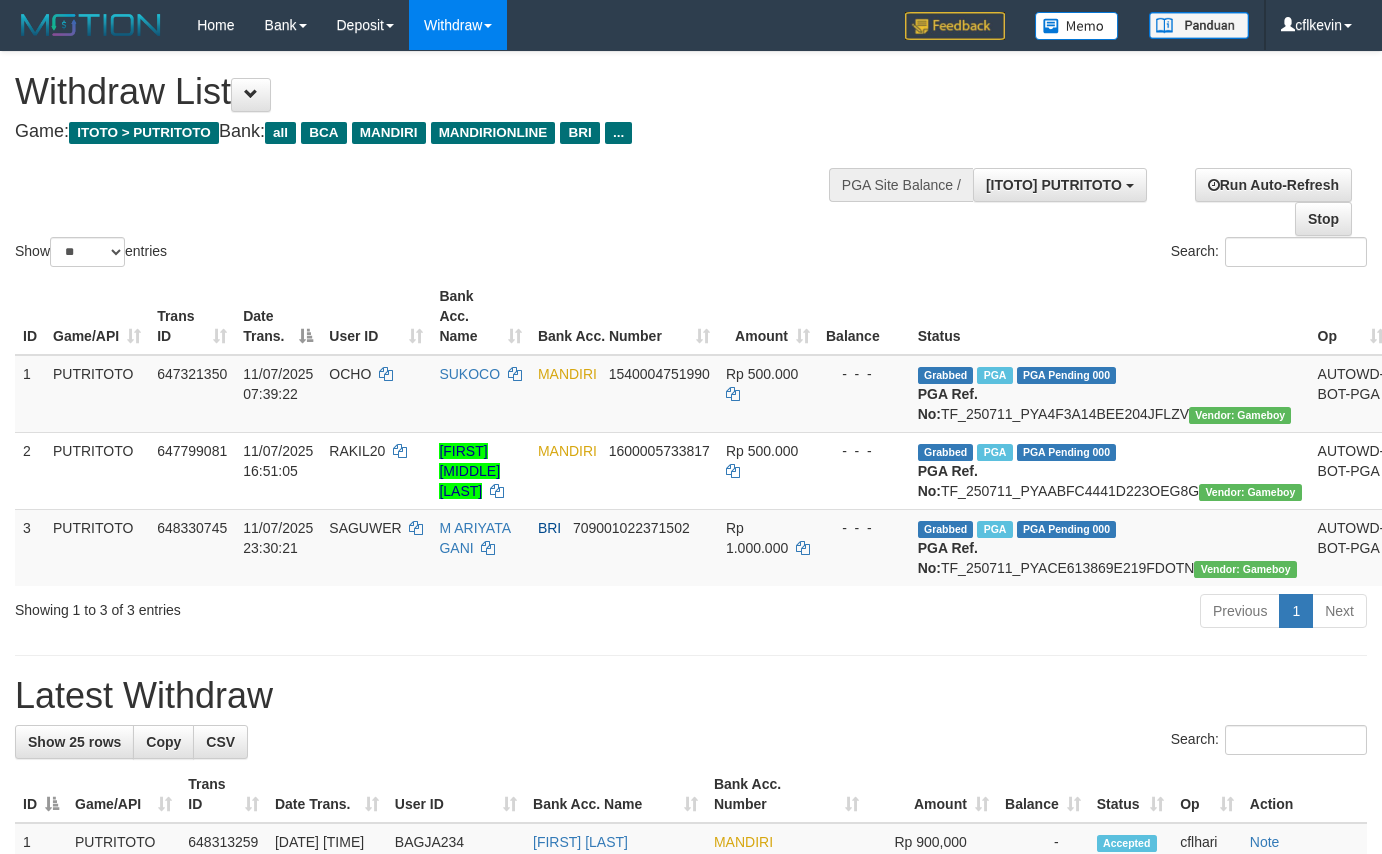 select on "**" 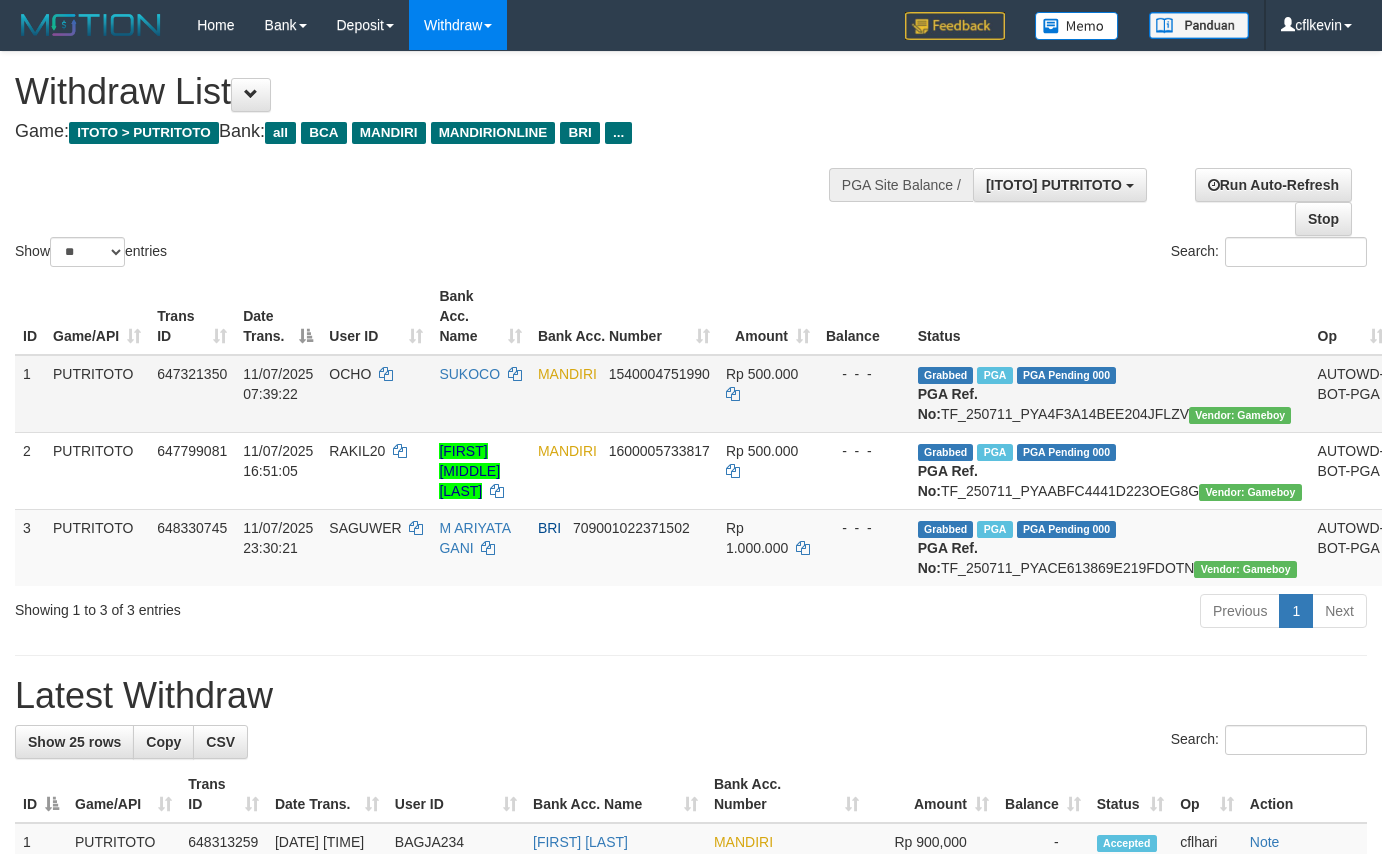 scroll, scrollTop: 0, scrollLeft: 0, axis: both 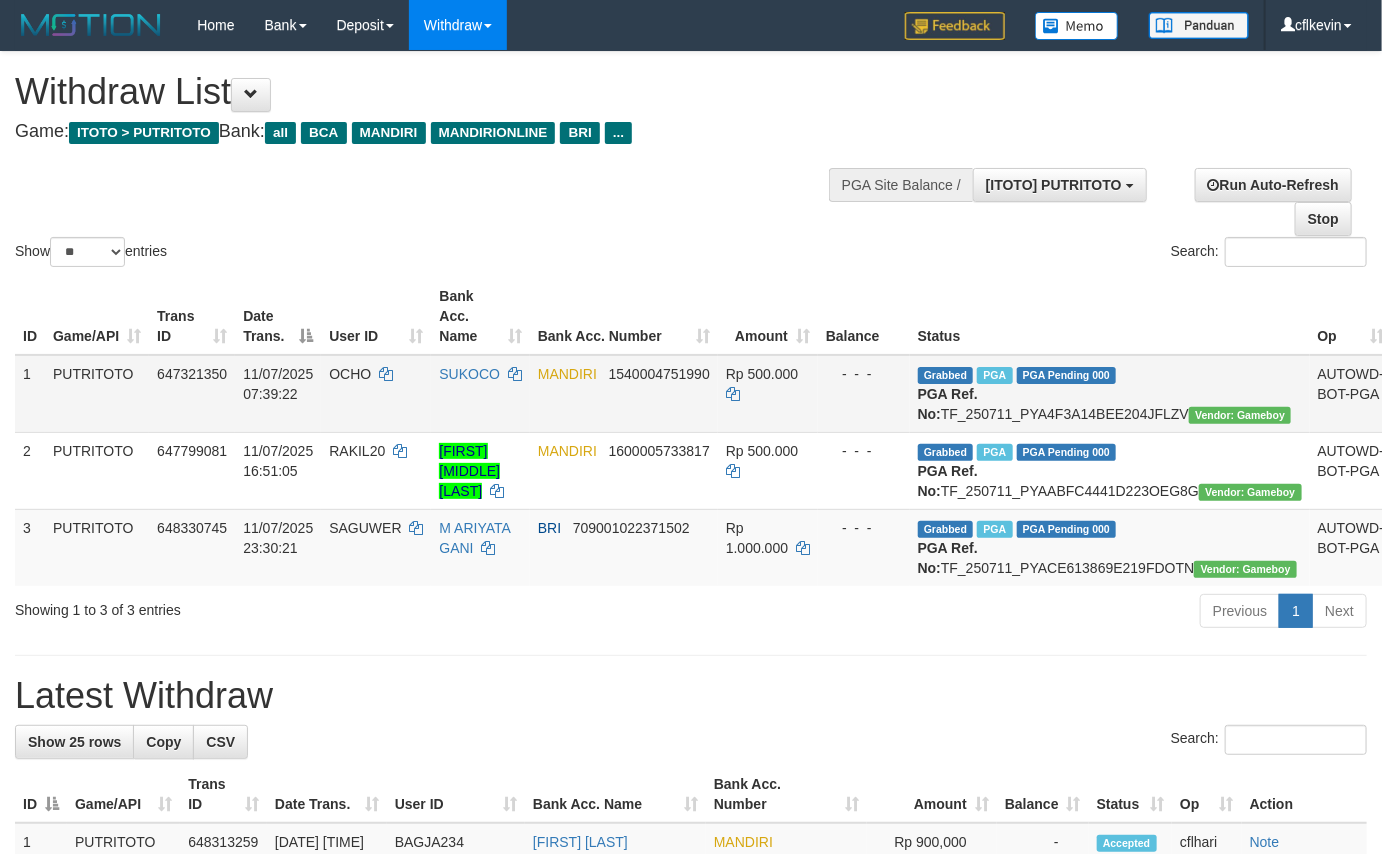 click on "Grabbed   PGA   PGA Pending 000 {"status":"000","data":{"unique_id":"1835-647321350-20250711","reference_no":"TF_250711_PYA4F3A14BEE204JFLZV","amount":"500000.00","fee":"0.00","merchant_surcharge_rate":"0.00","charge_to":"MERC","payout_amount":"500000.00","disbursement_status":0,"disbursement_description":"ON PROCESS","created_at":"2025-07-11 07:45:04","executed_at":"2025-07-11 07:45:04","bank":{"code":"008","name":"BANK MANDIRI","account_number":"1540004751990","account_name":"SUKOCO"},"note":"cflroni","merchant_balance":{"balance_effective":519288090,"balance_pending":74618562,"balance_disbursement":11753000,"balance_collection":1648786179}}} PGA Ref. No:  TF_250711_PYA4F3A14BEE204JFLZV  Vendor: Gameboy" at bounding box center [1110, 394] 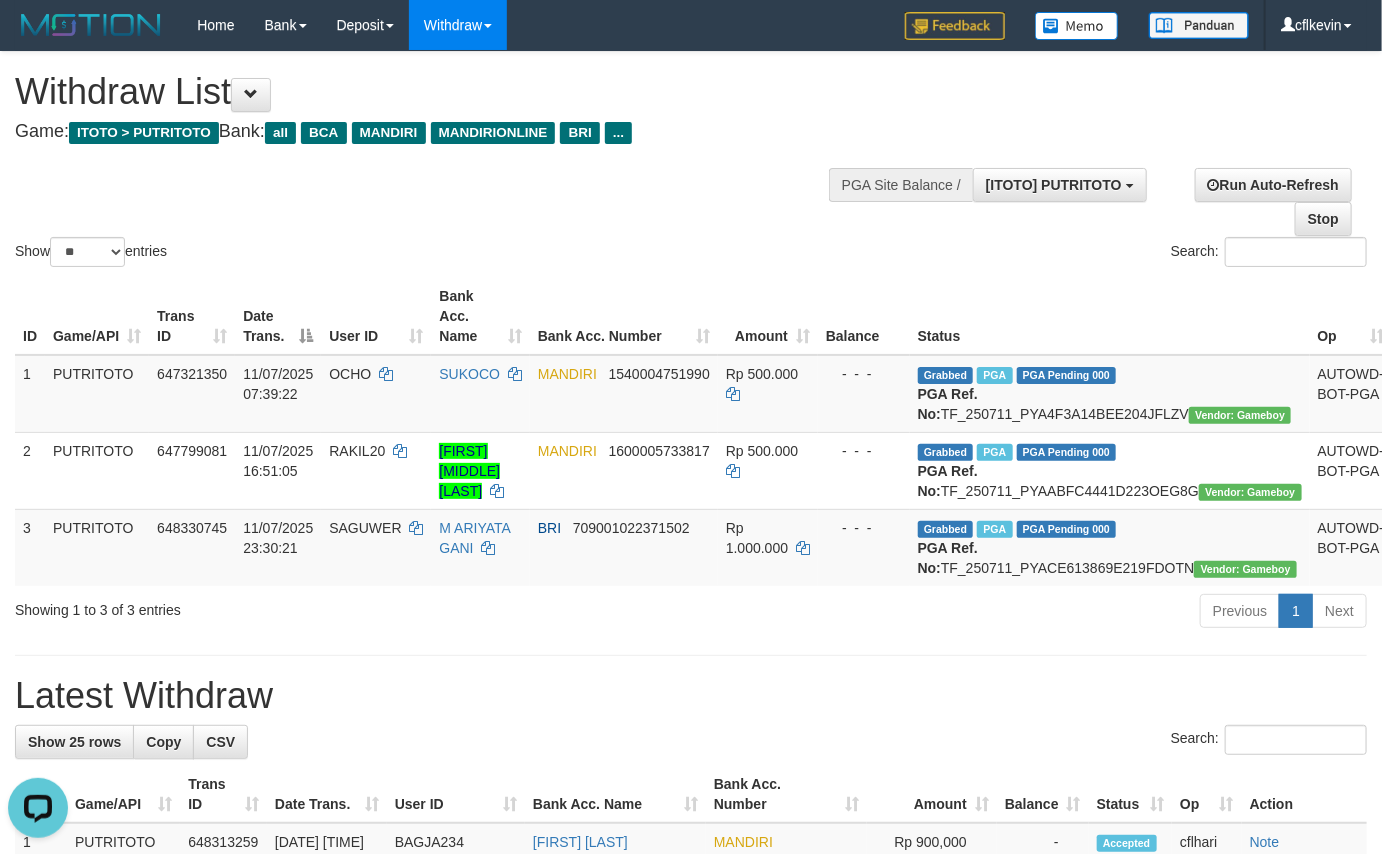 scroll, scrollTop: 0, scrollLeft: 0, axis: both 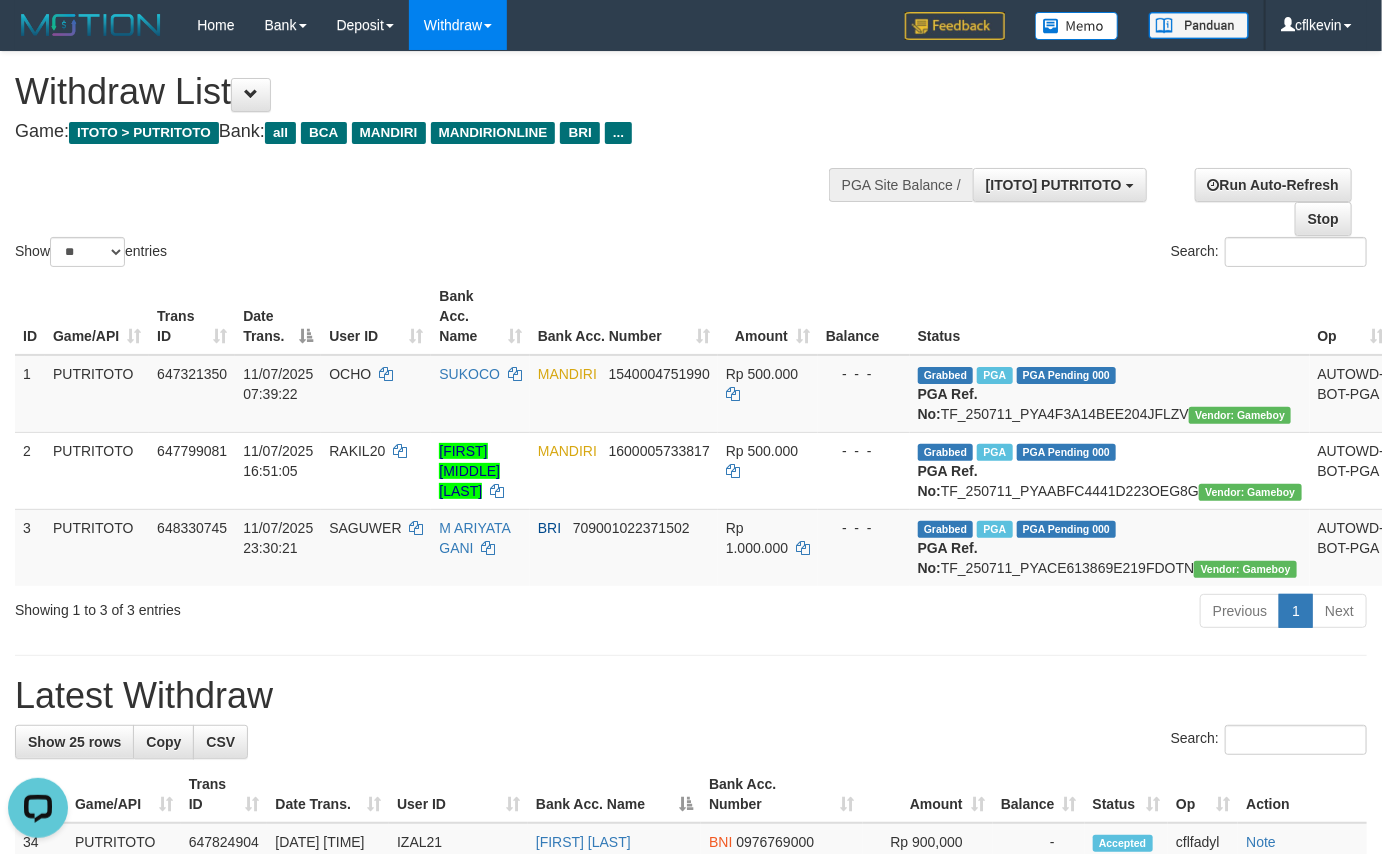 click on "Latest Withdraw" at bounding box center [691, 696] 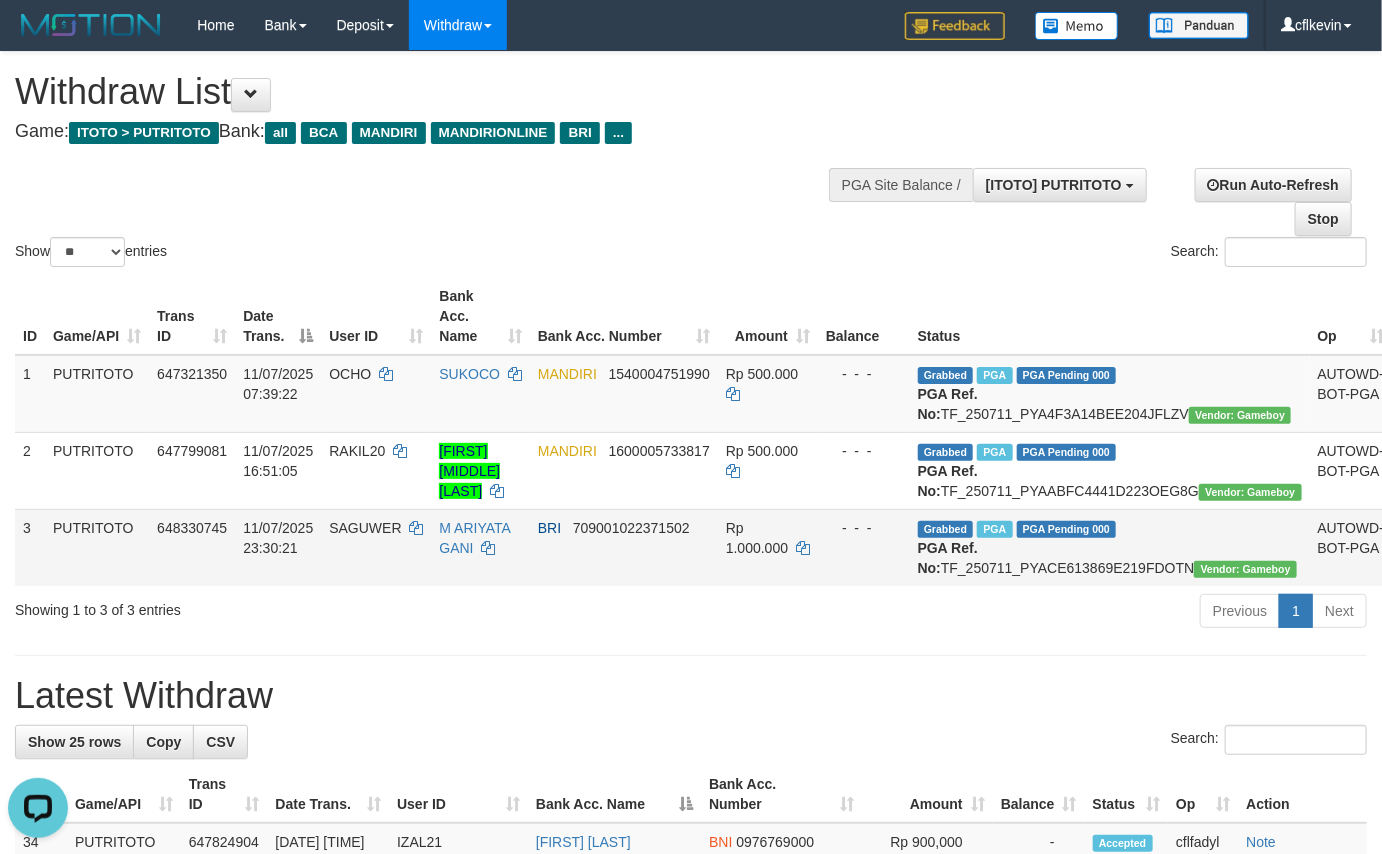 drag, startPoint x: 1025, startPoint y: 628, endPoint x: 1070, endPoint y: 599, distance: 53.535034 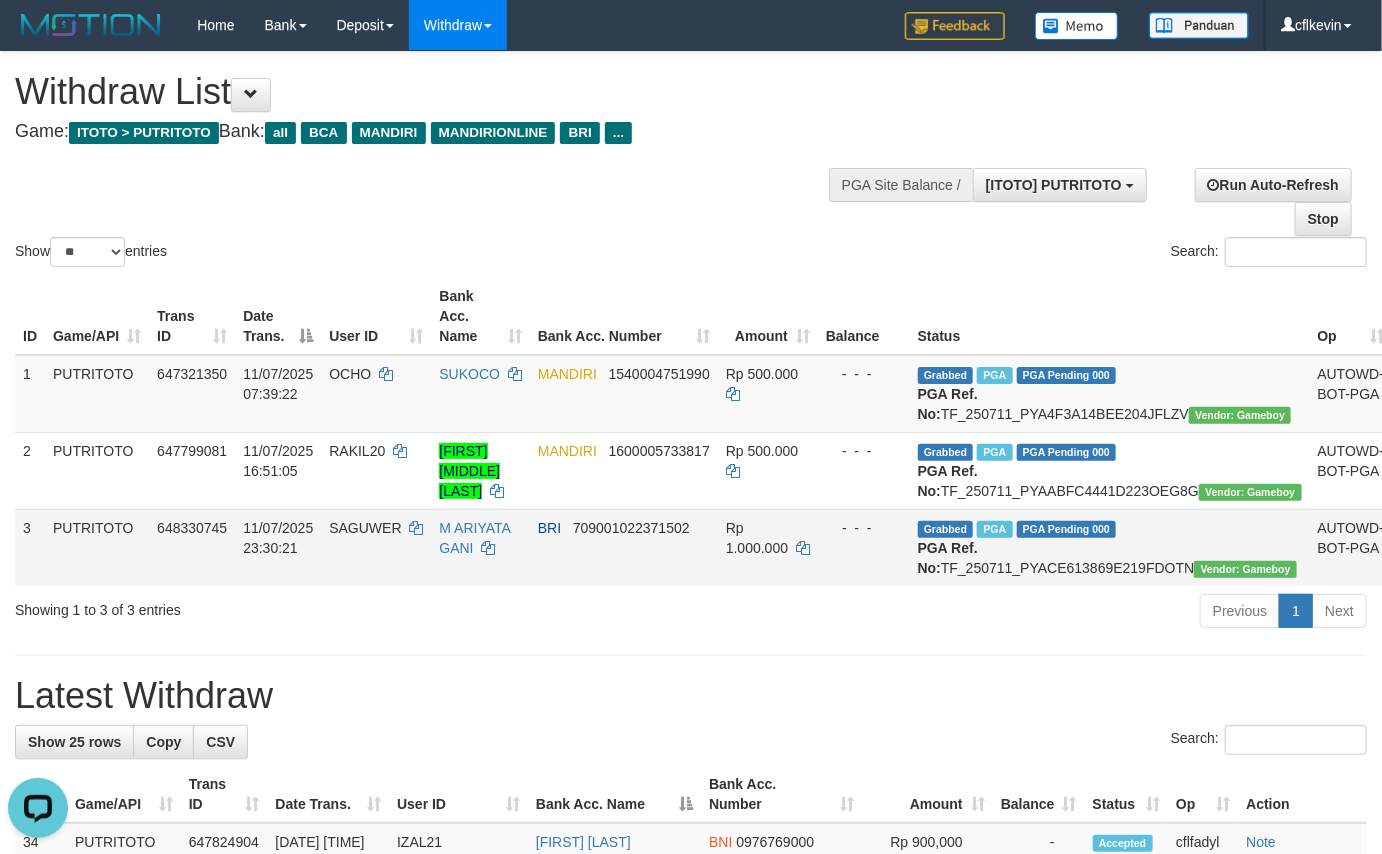 click on "Grabbed   PGA   PGA Pending 000 {"status":"000","data":{"unique_id":"1835-648330745-20250711","reference_no":"TF_250711_PYACE613869E219FDOTN","amount":"1000000.00","fee":"0.00","merchant_surcharge_rate":"0.00","charge_to":"MERC","payout_amount":"1000000.00","disbursement_status":0,"disbursement_description":"ON PROCESS","created_at":"2025-07-11 23:36:19","executed_at":"2025-07-11 23:36:19","bank":{"code":"002","name":"BANK RAKYAT INDONESIA","account_number":"709001022371502","account_name":"M ARIYATA GANI"},"note":"cflroni","merchant_balance":{"balance_effective":389288090,"balance_pending":139718962,"balance_disbursement":12754000,"balance_collection":1648786179}}} PGA Ref. No:  TF_250711_PYACE613869E219FDOTN  Vendor: Gameboy" at bounding box center [1110, 547] 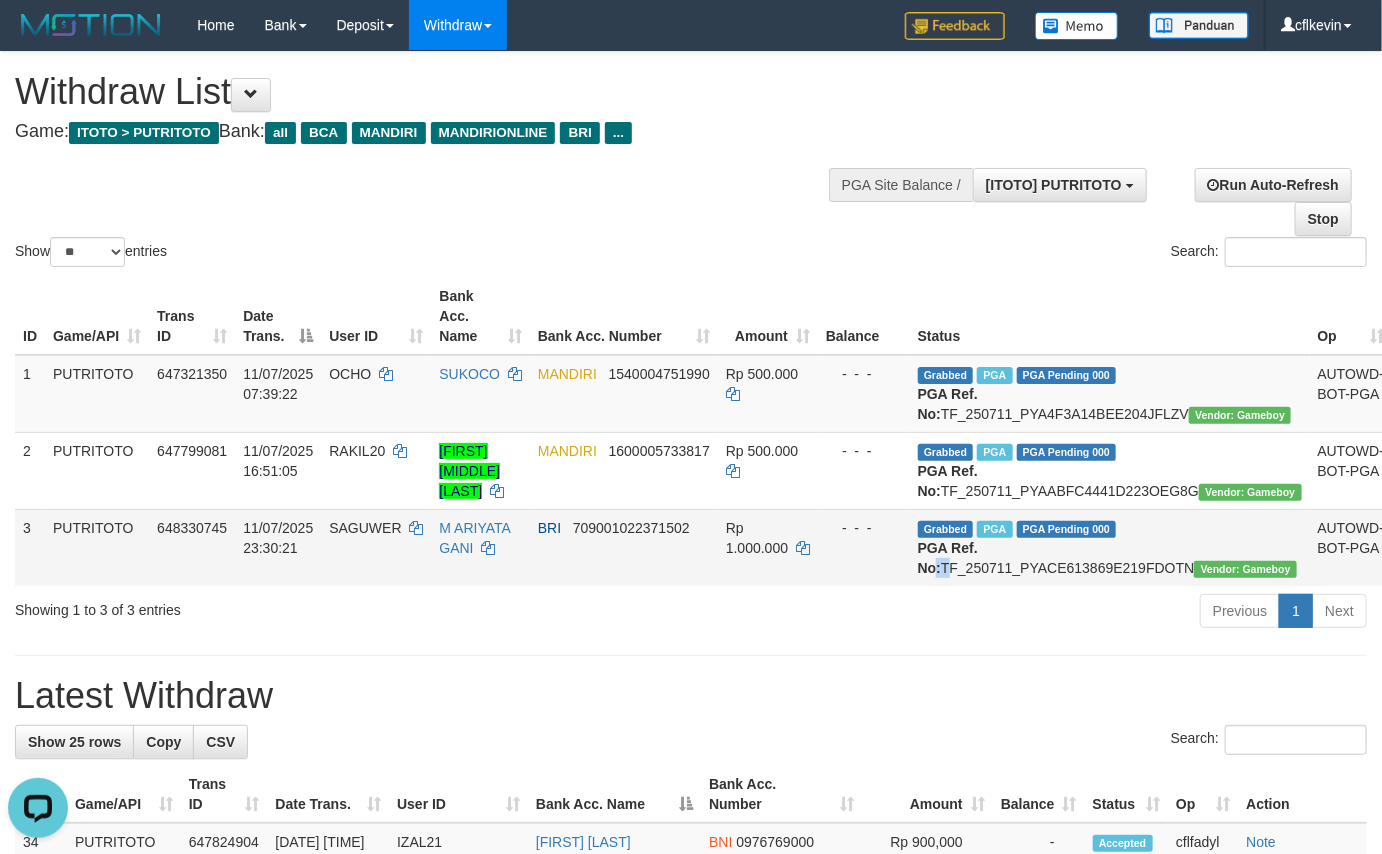 copy on ":" 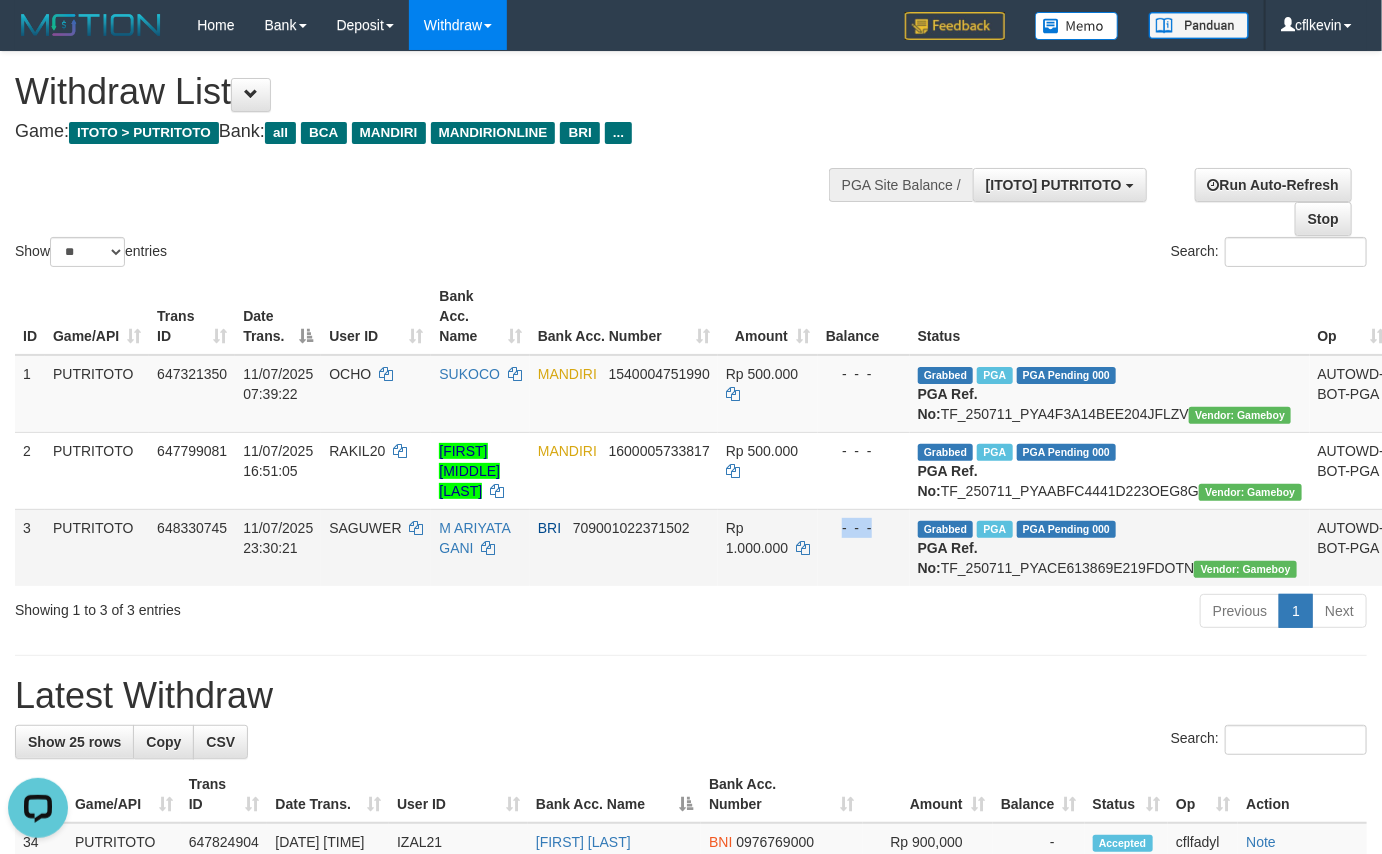 click on "Grabbed   PGA   PGA Pending 000 {"status":"000","data":{"unique_id":"1835-648330745-20250711","reference_no":"TF_250711_PYACE613869E219FDOTN","amount":"1000000.00","fee":"0.00","merchant_surcharge_rate":"0.00","charge_to":"MERC","payout_amount":"1000000.00","disbursement_status":0,"disbursement_description":"ON PROCESS","created_at":"2025-07-11 23:36:19","executed_at":"2025-07-11 23:36:19","bank":{"code":"002","name":"BANK RAKYAT INDONESIA","account_number":"709001022371502","account_name":"M ARIYATA GANI"},"note":"cflroni","merchant_balance":{"balance_effective":389288090,"balance_pending":139718962,"balance_disbursement":12754000,"balance_collection":1648786179}}} PGA Ref. No:  TF_250711_PYACE613869E219FDOTN  Vendor: Gameboy" at bounding box center [1110, 547] 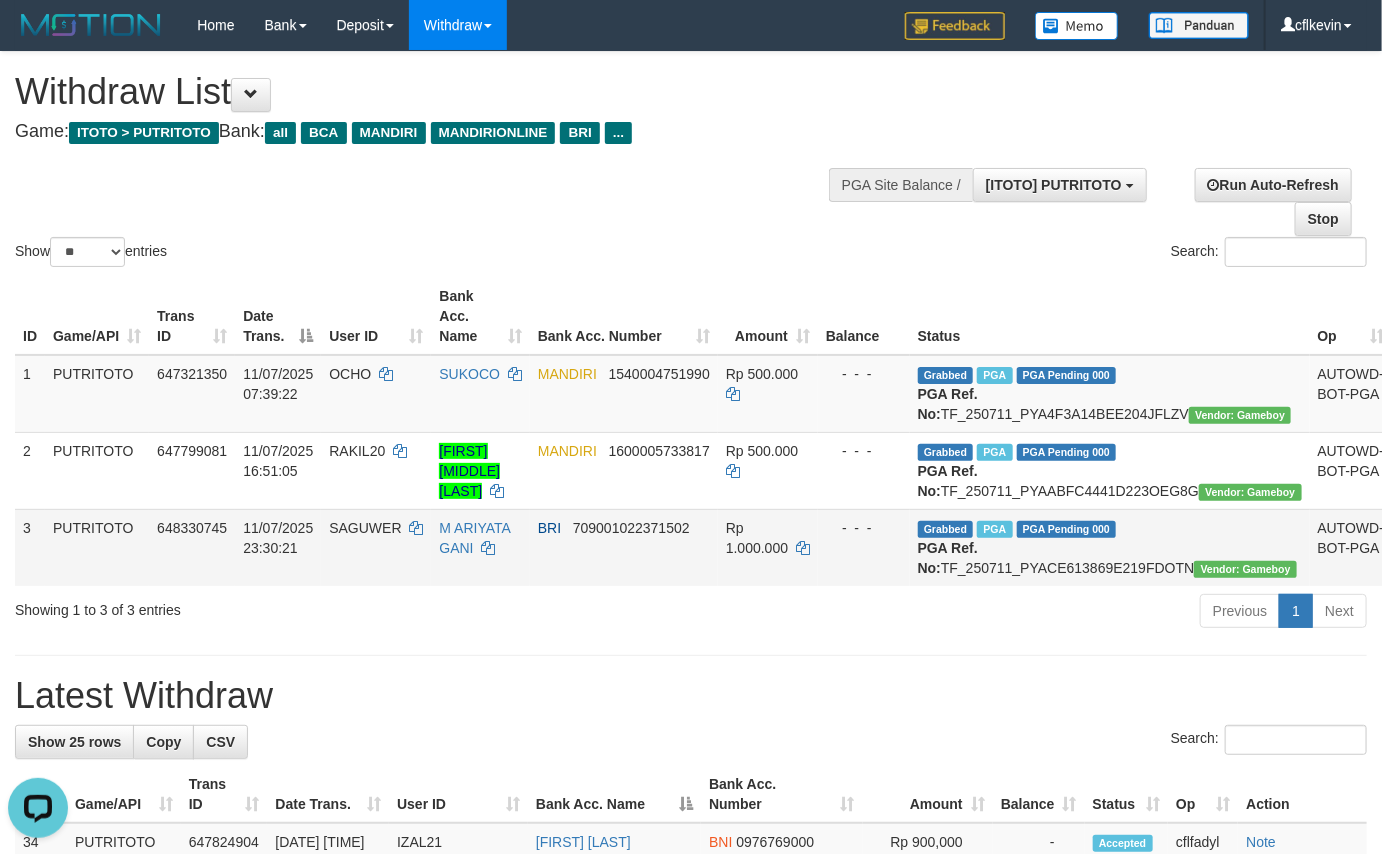 click on "SAGUWER" at bounding box center [365, 528] 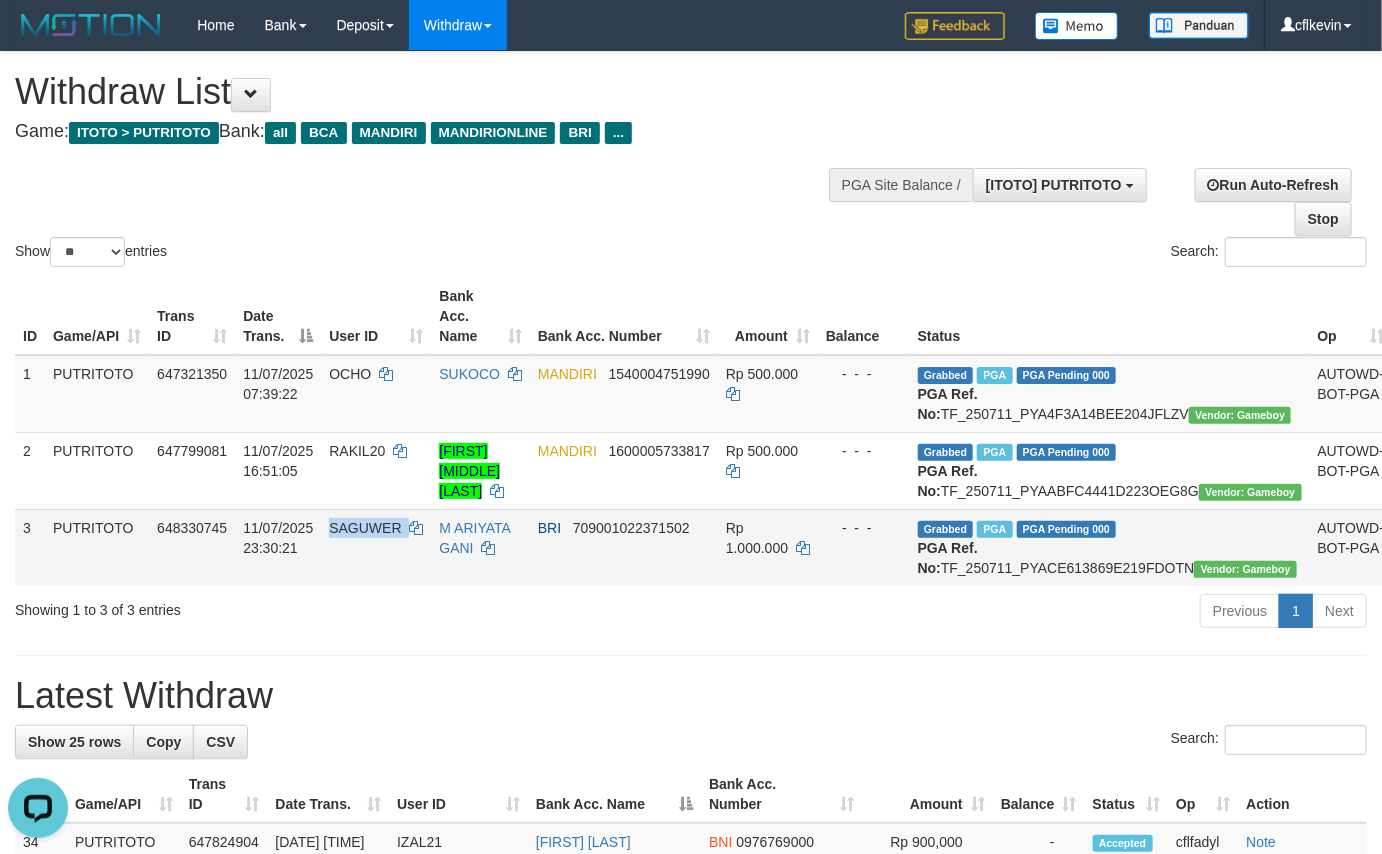 click on "SAGUWER" at bounding box center [365, 528] 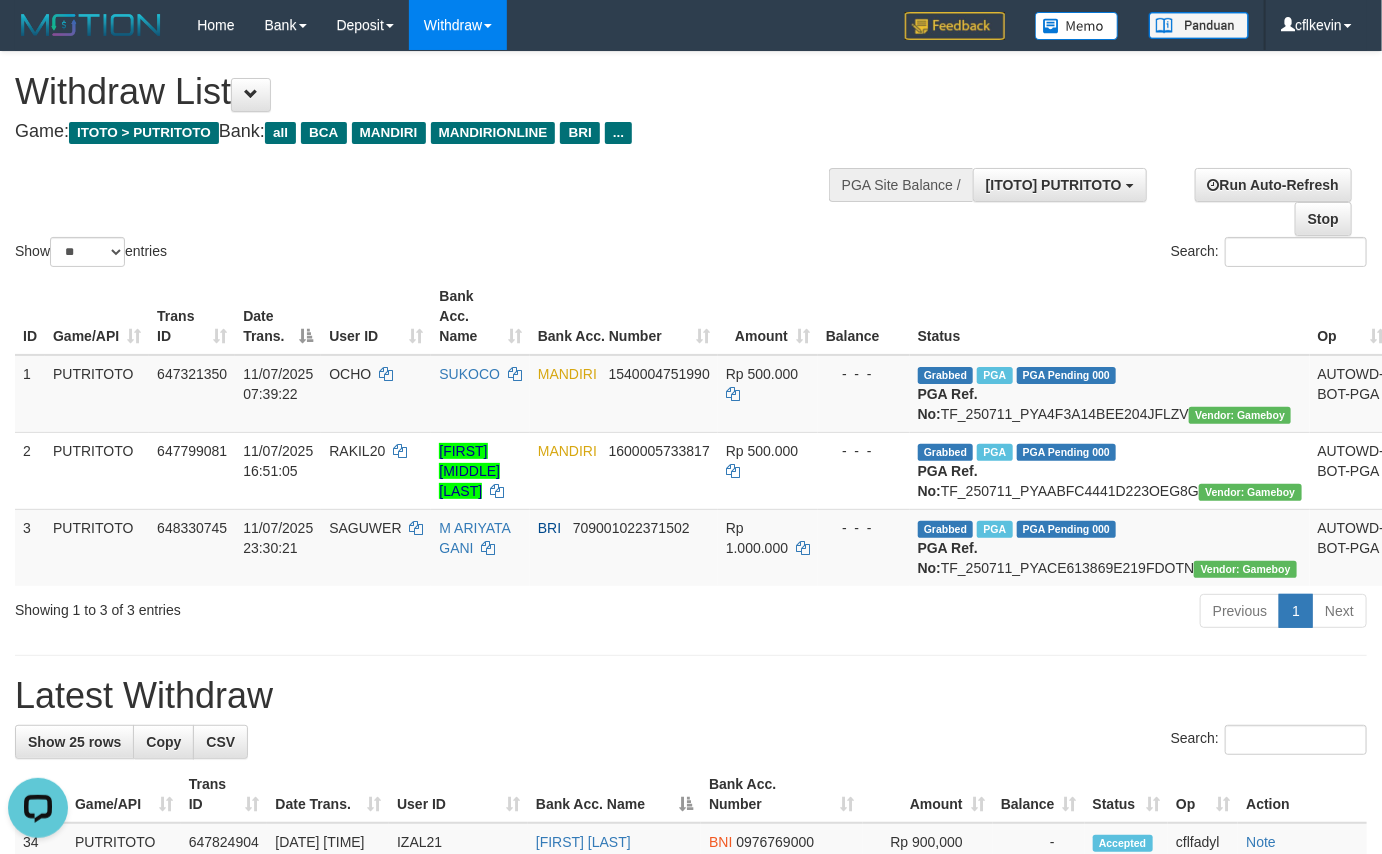 click on "**********" at bounding box center [691, 1097] 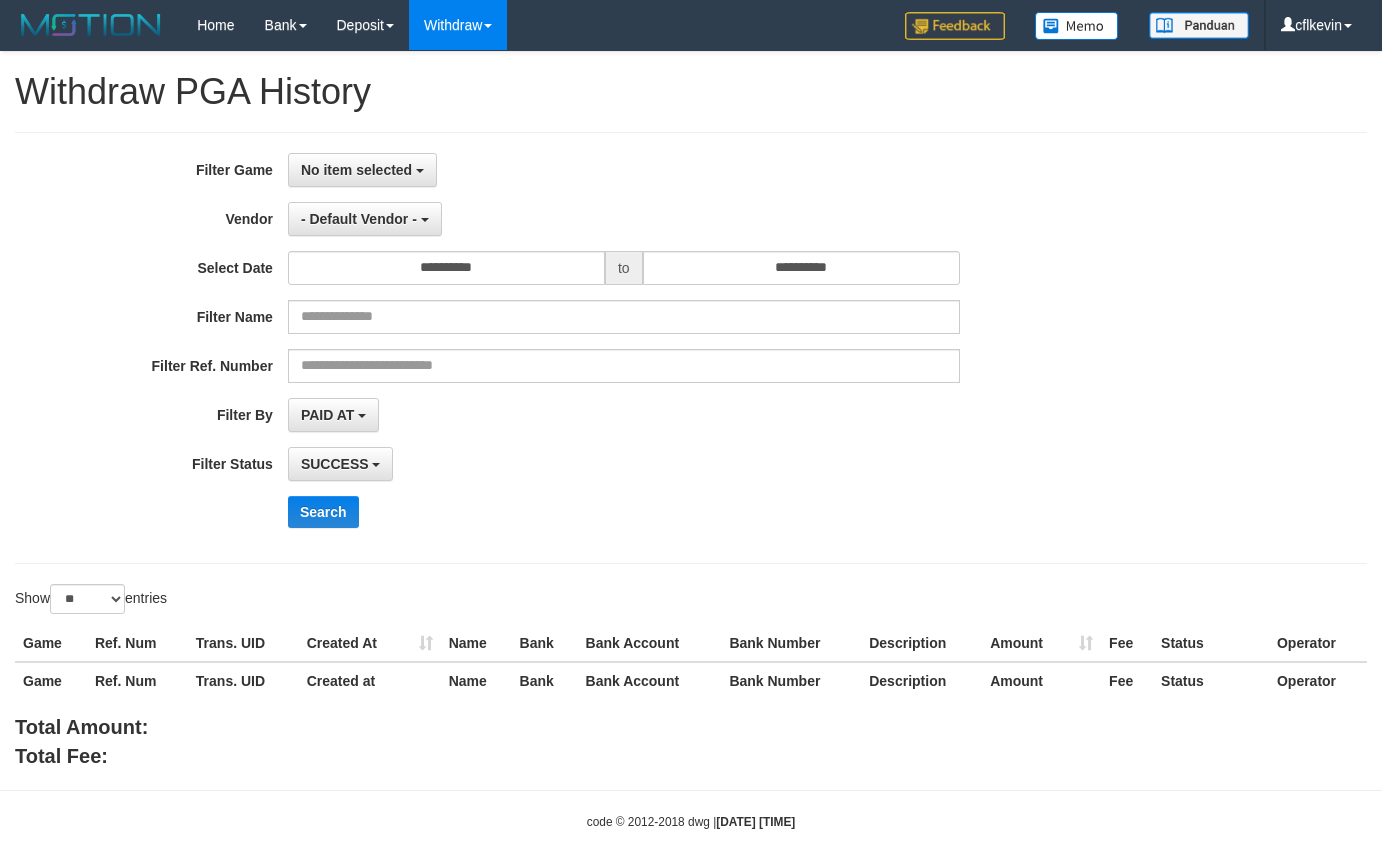 select 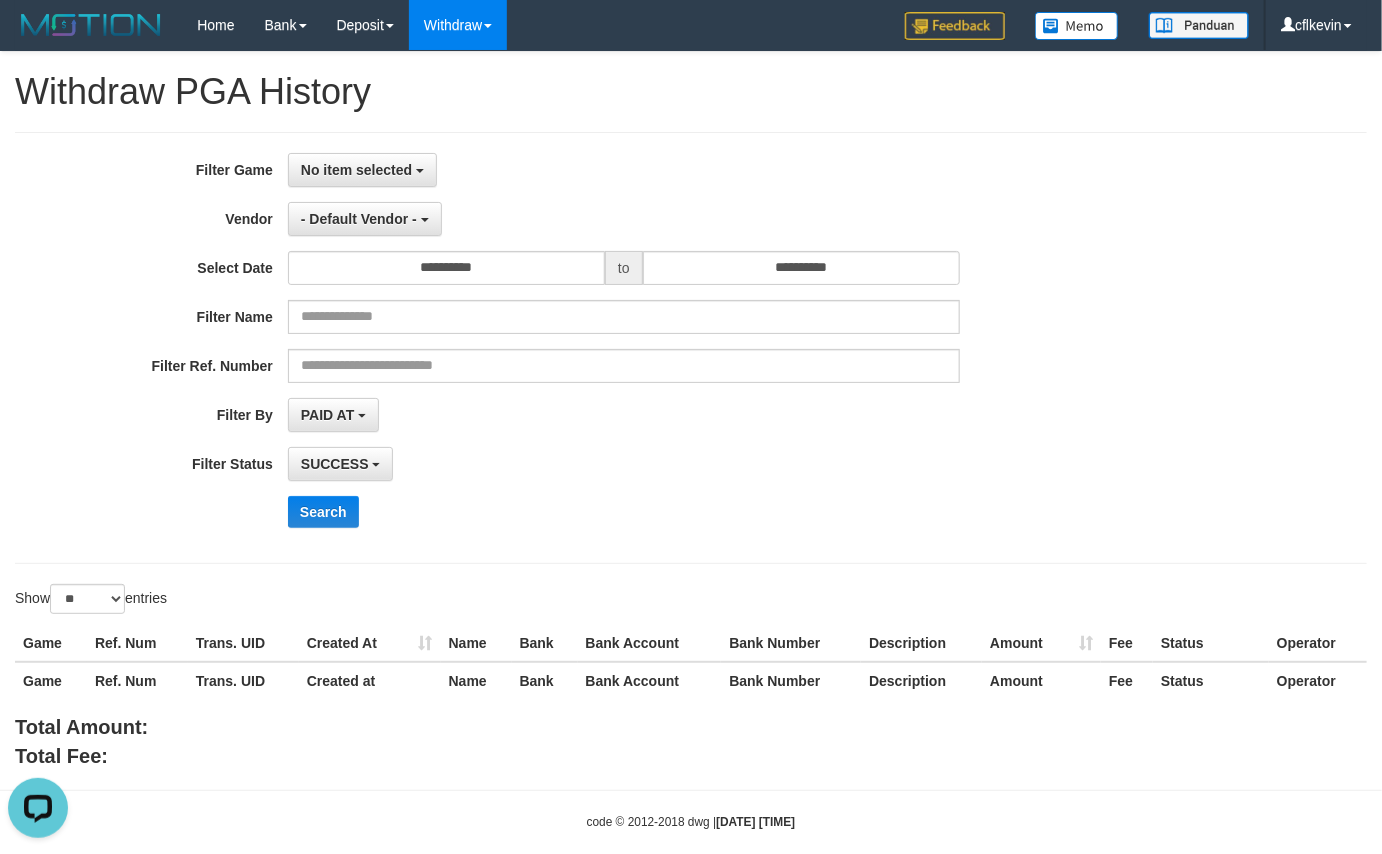 scroll, scrollTop: 0, scrollLeft: 0, axis: both 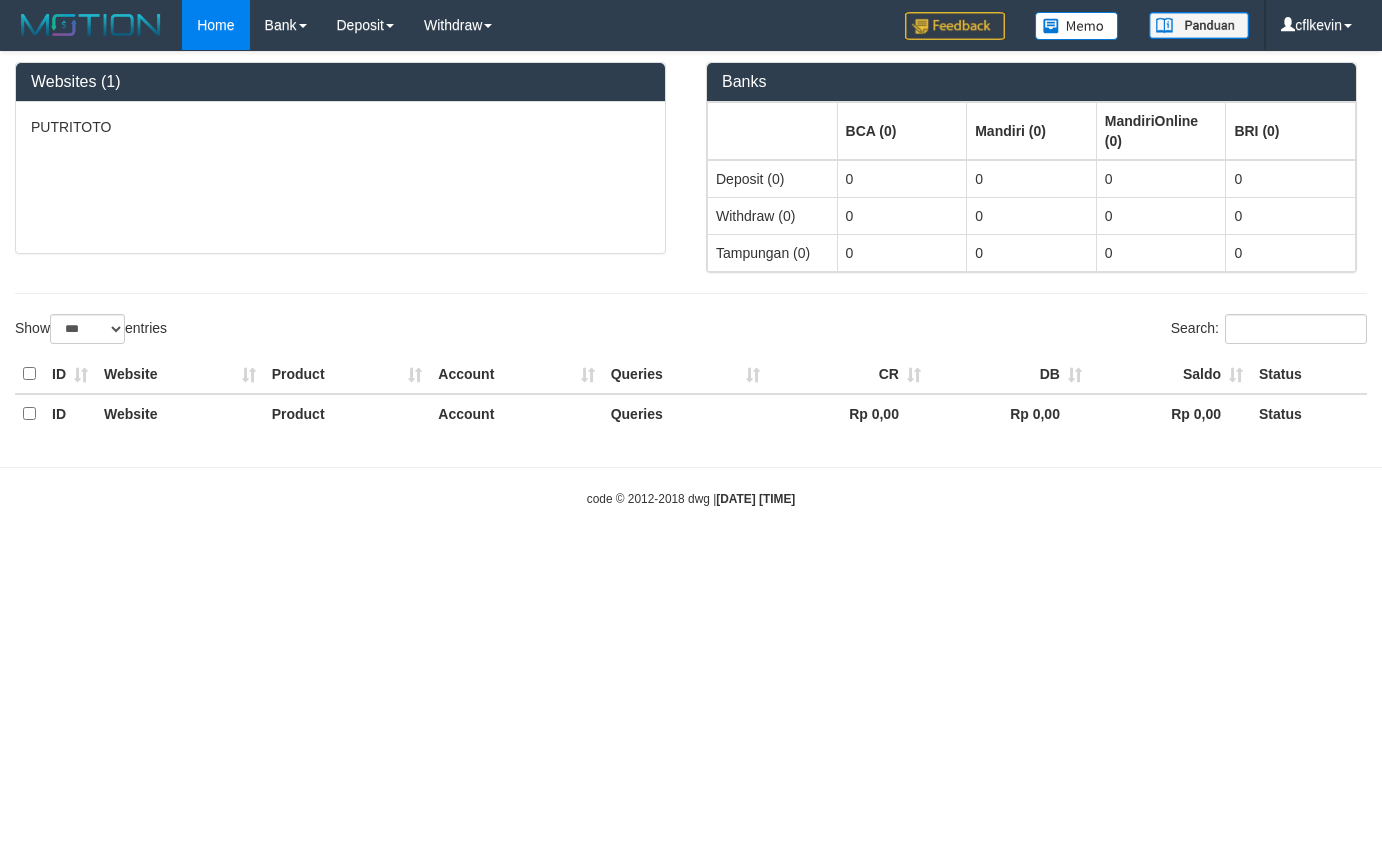 select on "***" 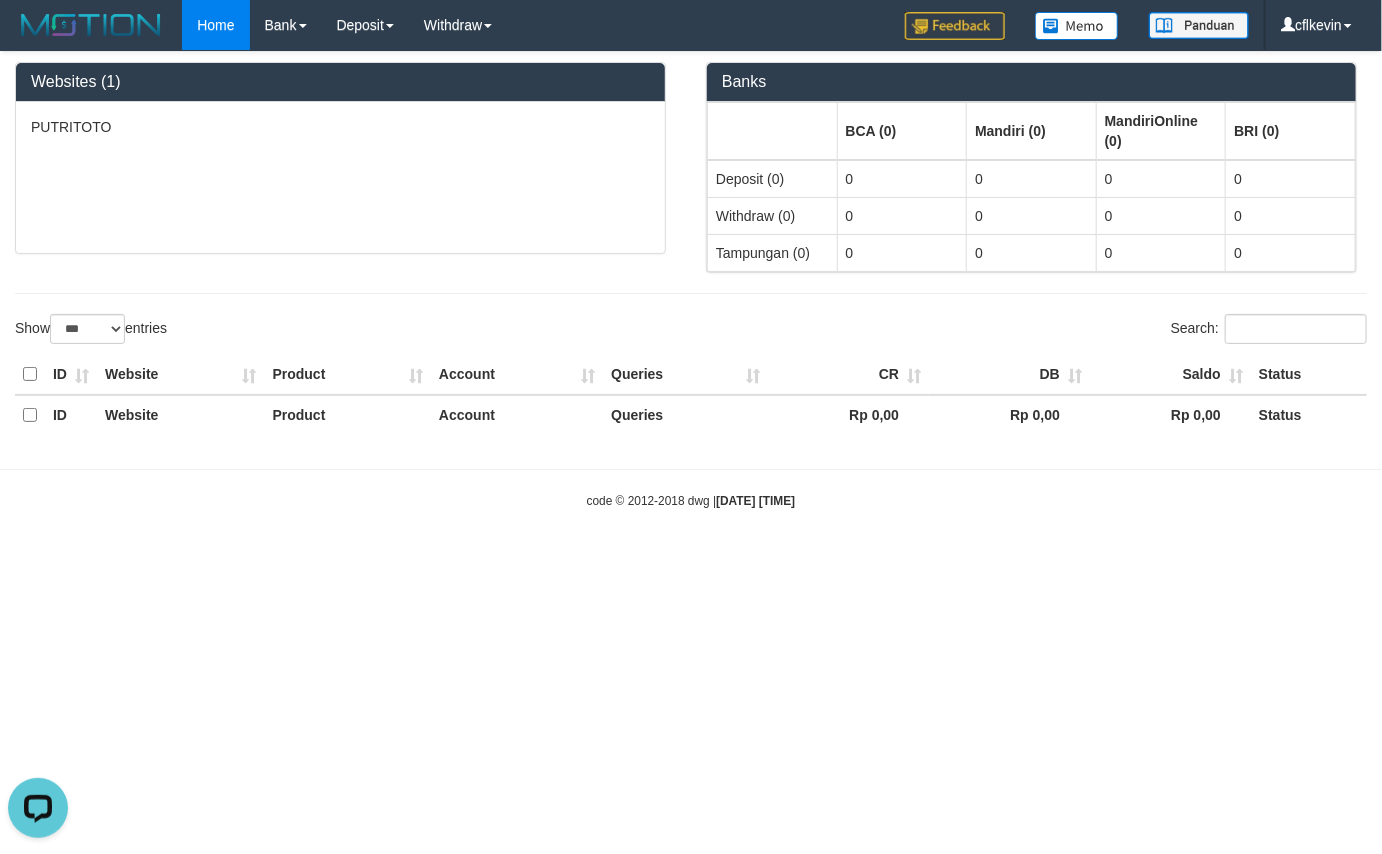 scroll, scrollTop: 0, scrollLeft: 0, axis: both 